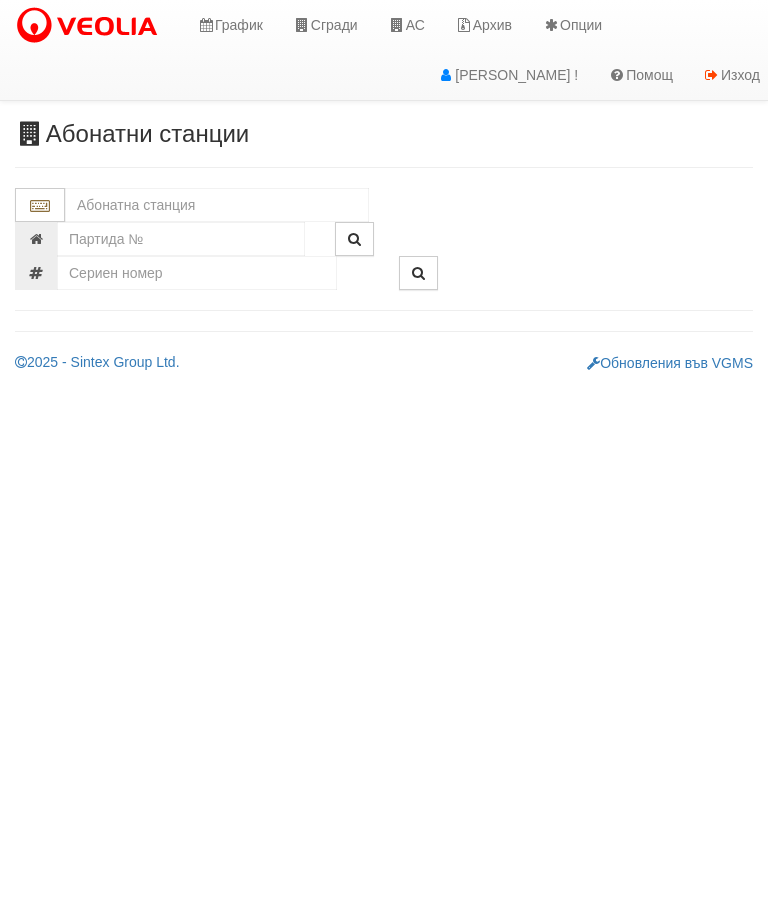 scroll, scrollTop: 0, scrollLeft: 0, axis: both 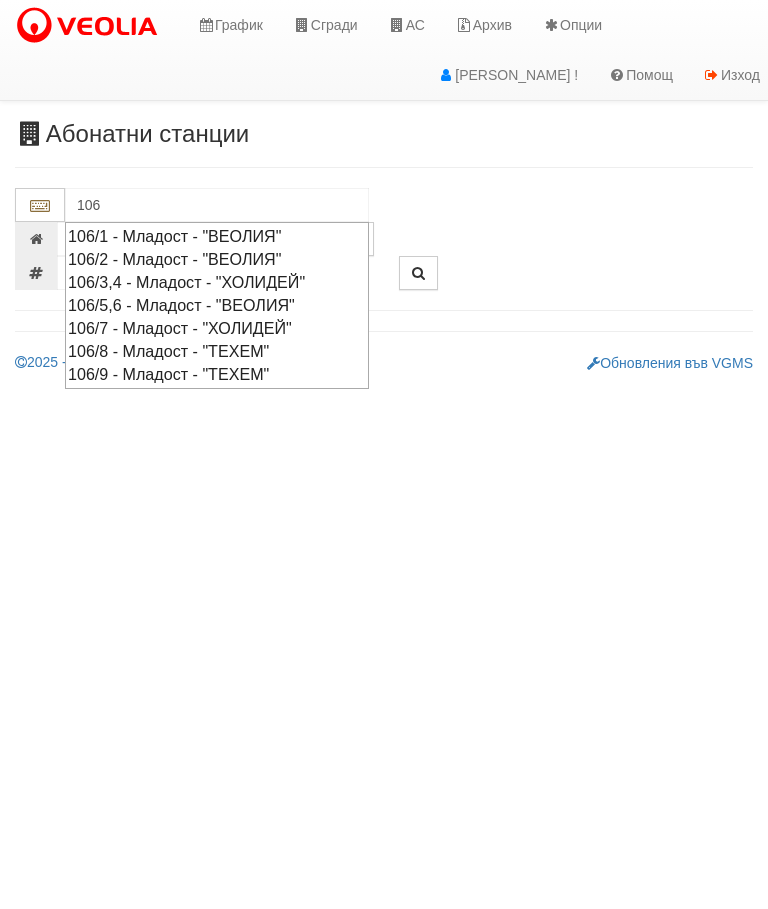 click on "106/9 - Младост - "ТЕХЕМ"" at bounding box center (217, 374) 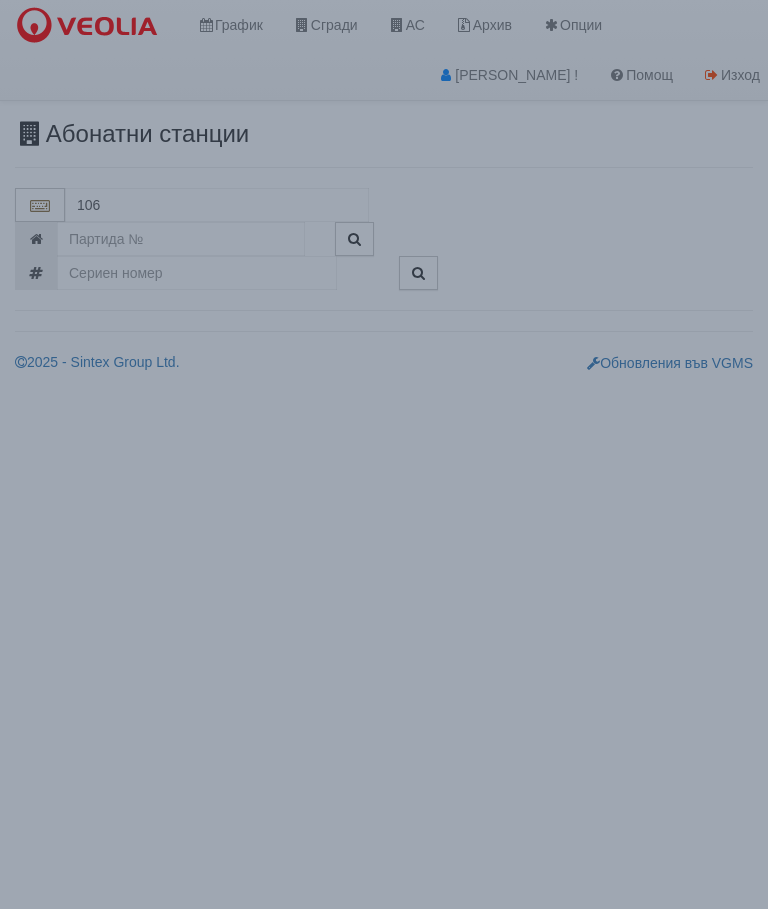 type on "106/9 - Младост - "ТЕХЕМ"" 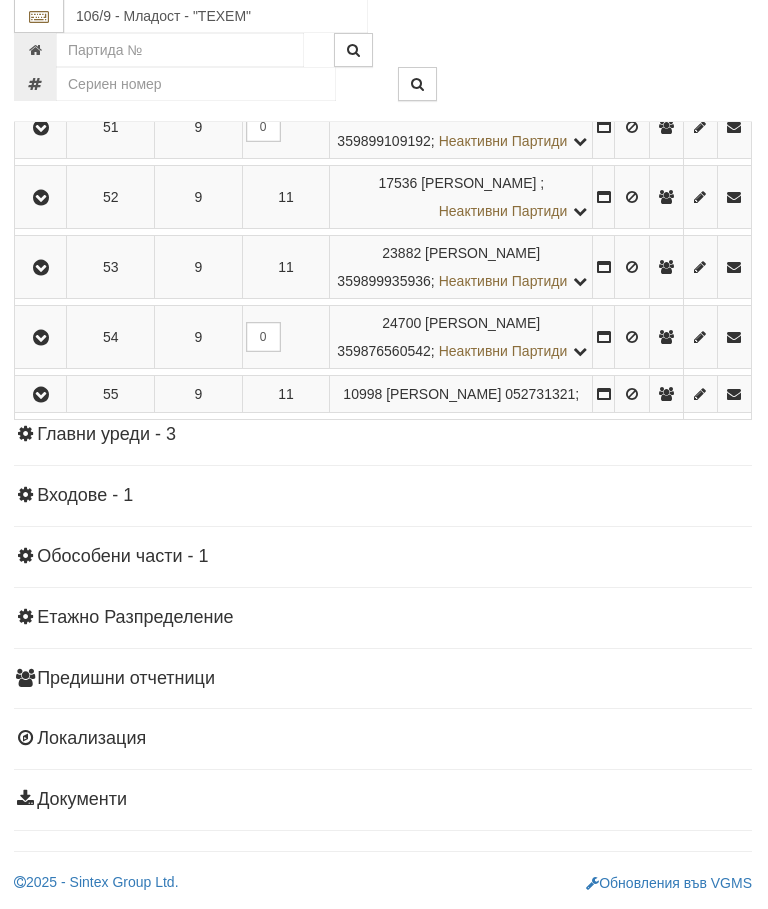 scroll, scrollTop: 4143, scrollLeft: 0, axis: vertical 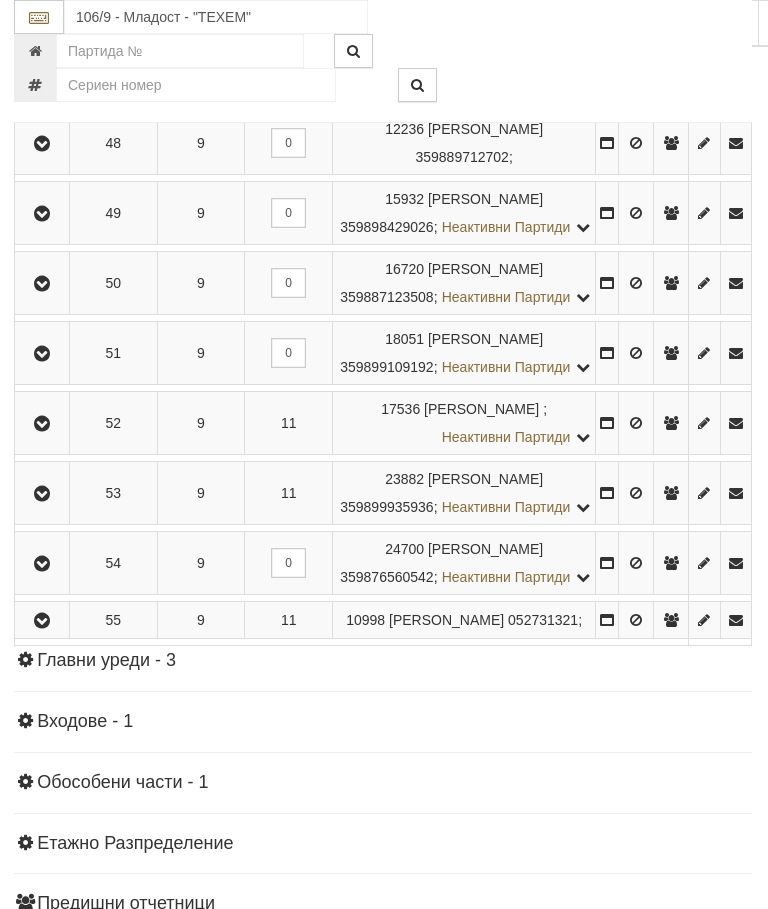 click at bounding box center [564, -46] 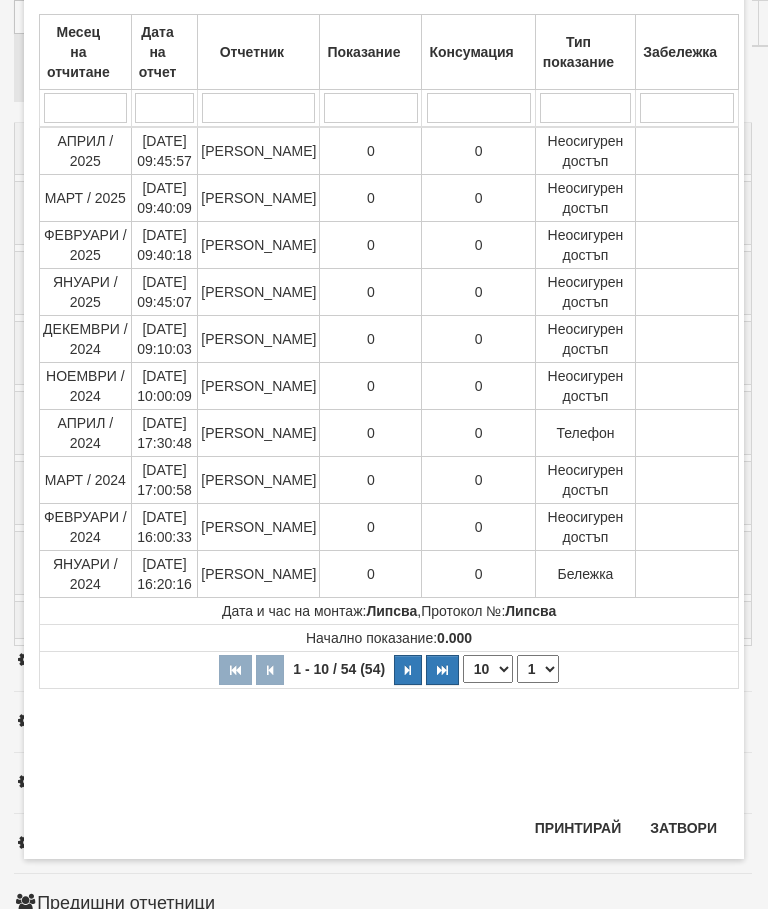 scroll, scrollTop: 504, scrollLeft: 0, axis: vertical 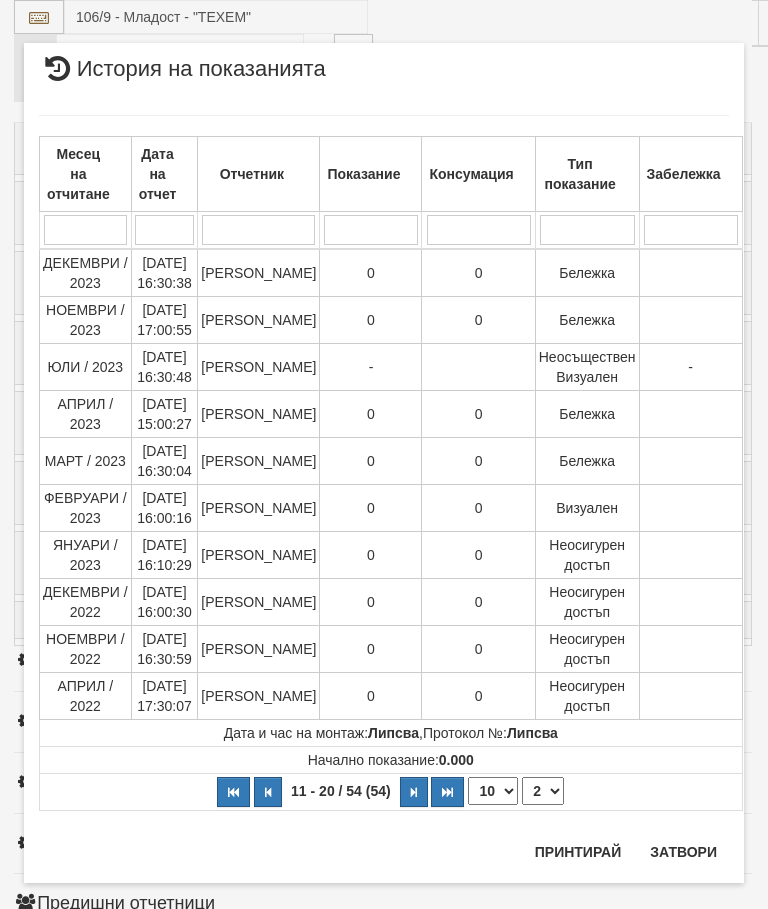 click on "1 2 3 4 5 6" at bounding box center (543, 791) 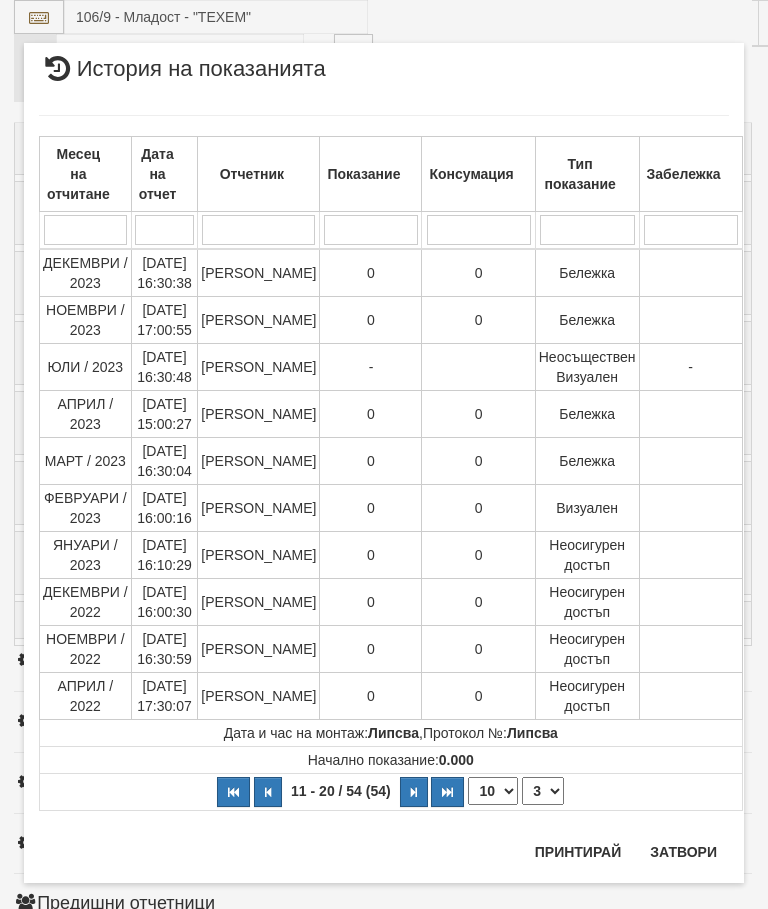 select on "3" 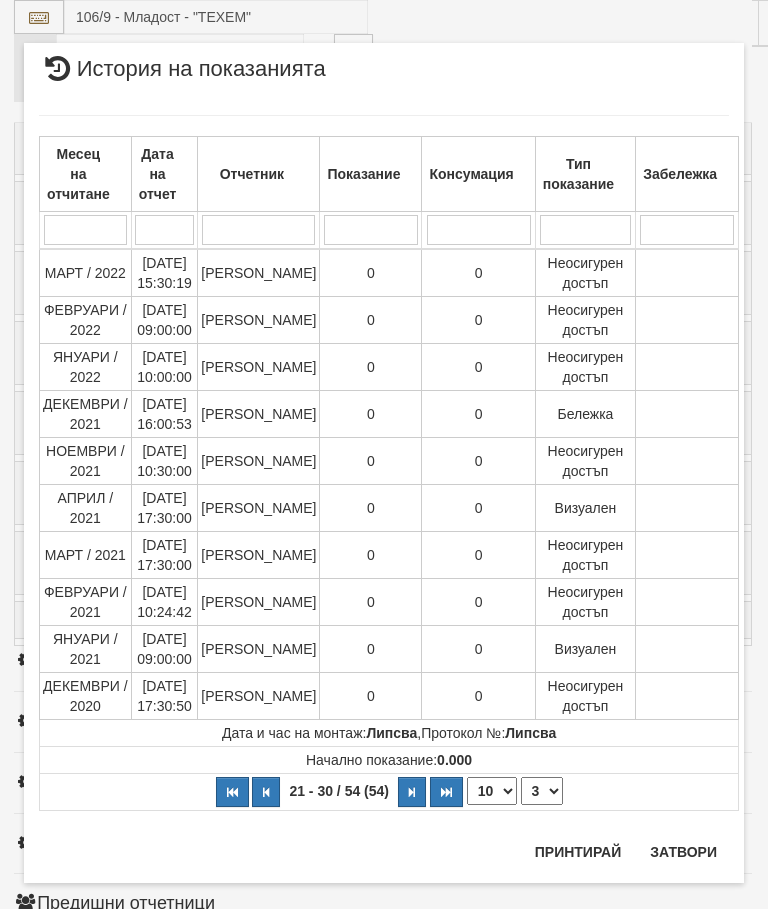 click on "Затвори" at bounding box center (683, 852) 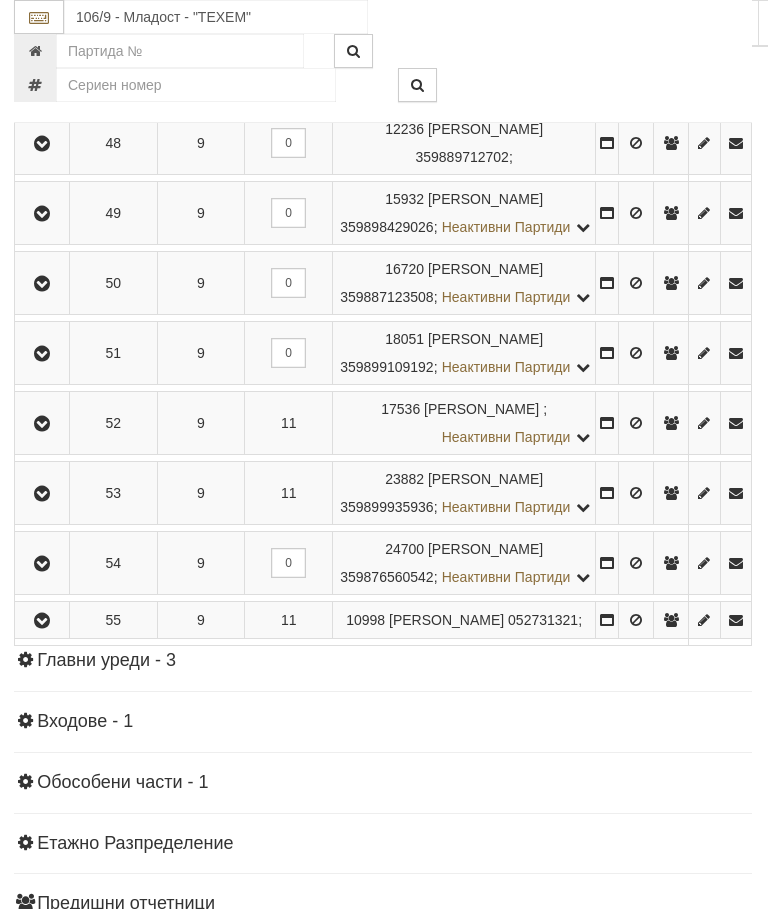 click on "Констативни протоколи ( 0 )" at bounding box center (134, 3) 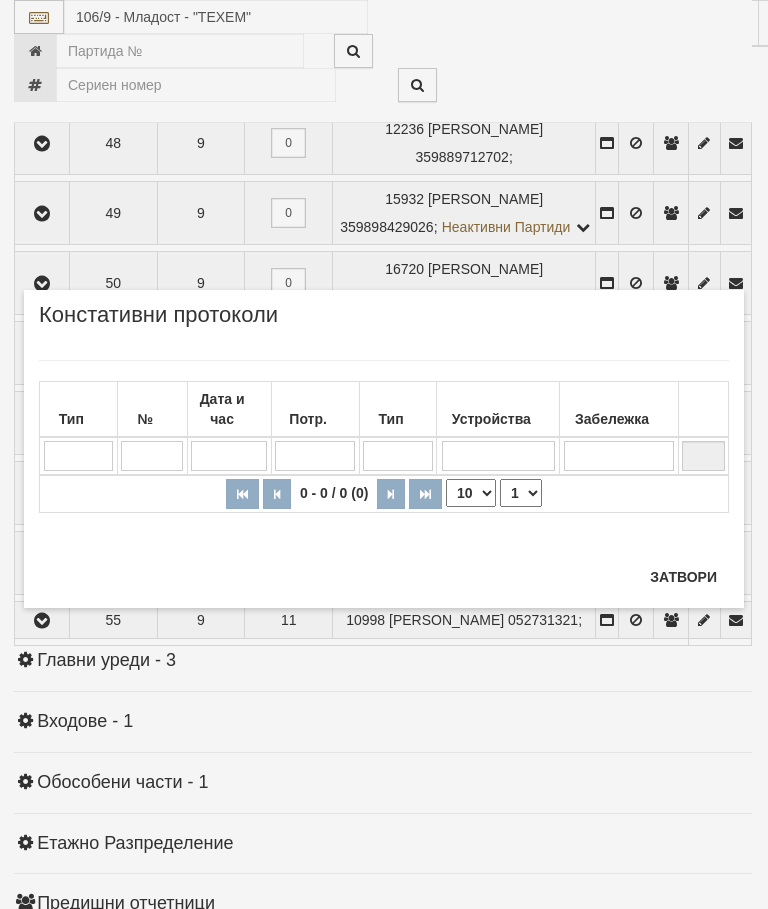 click on "Затвори" at bounding box center [683, 577] 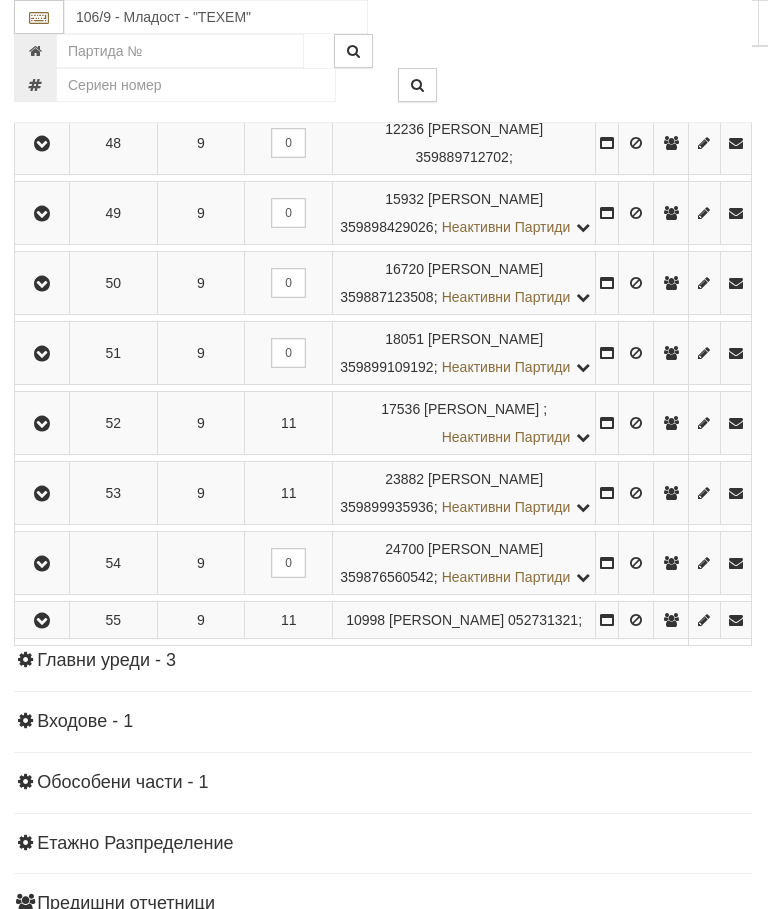 click at bounding box center (575, 85) 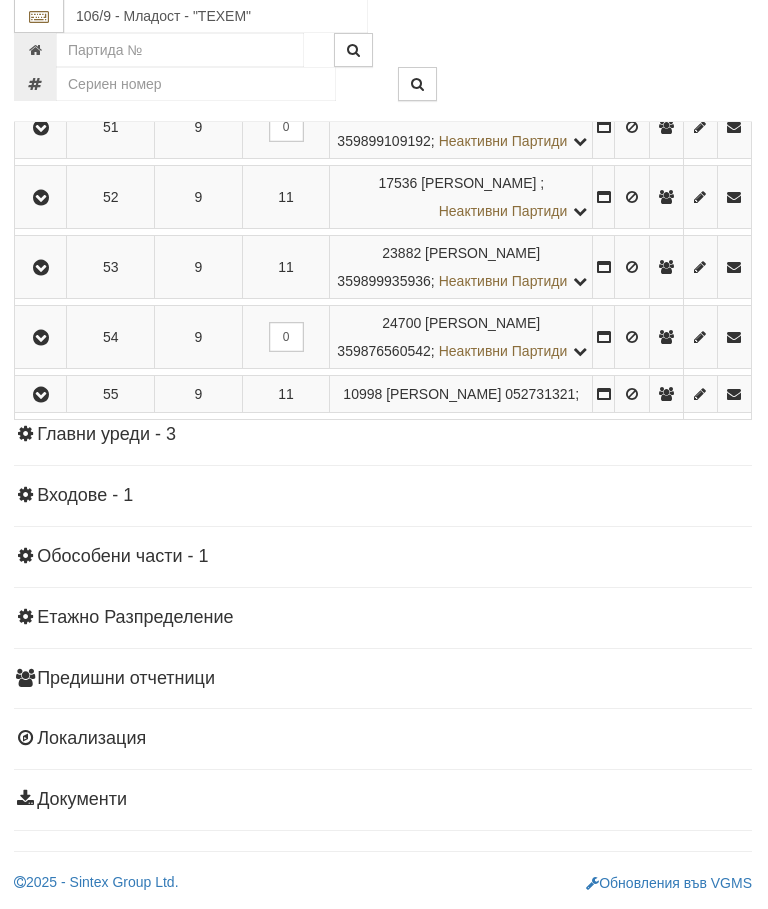 scroll, scrollTop: 4508, scrollLeft: 0, axis: vertical 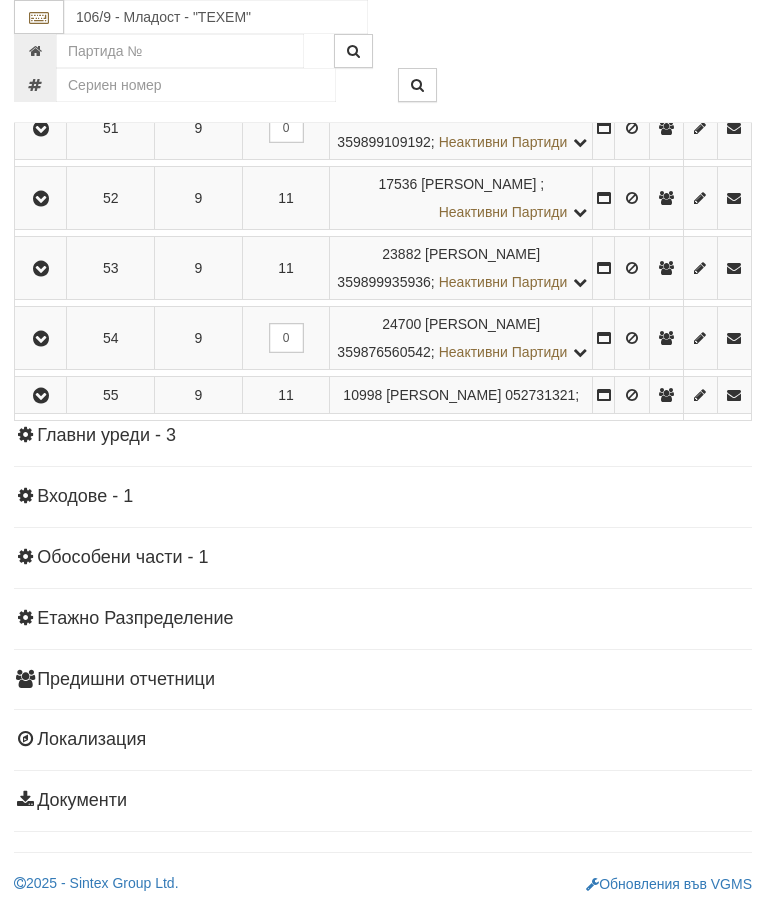 click at bounding box center (41, 128) 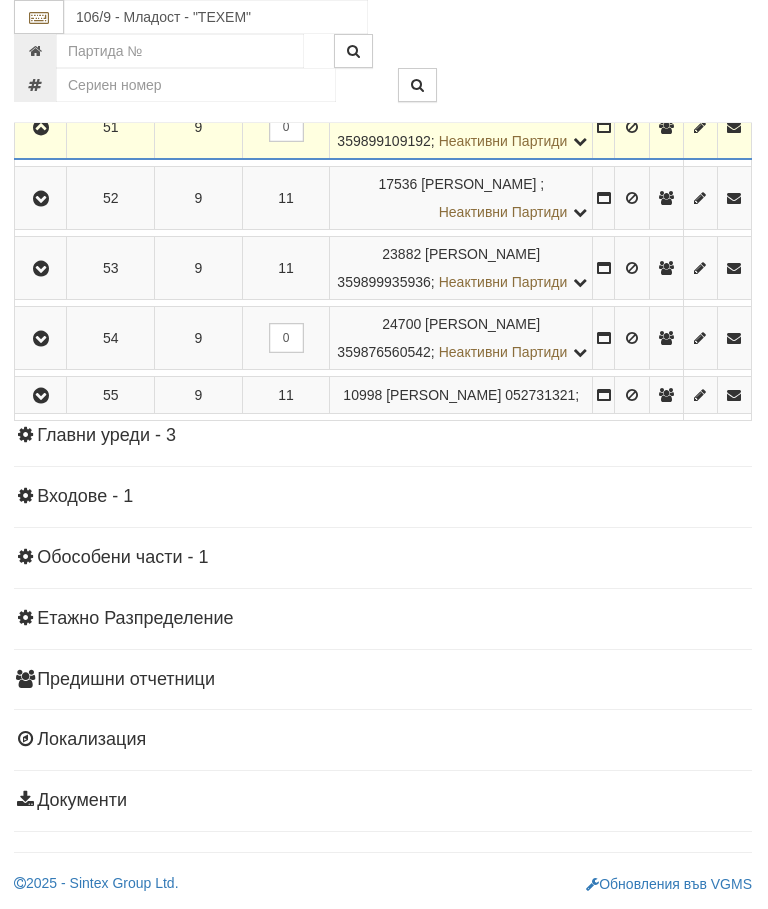 scroll, scrollTop: 4508, scrollLeft: 1, axis: both 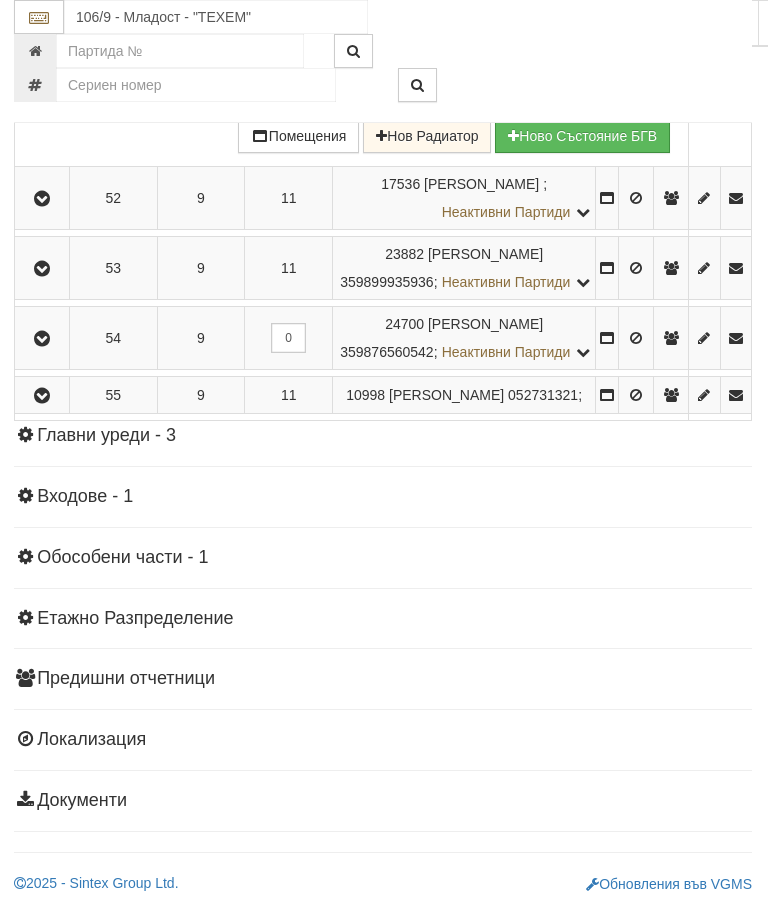 click at bounding box center (42, -160) 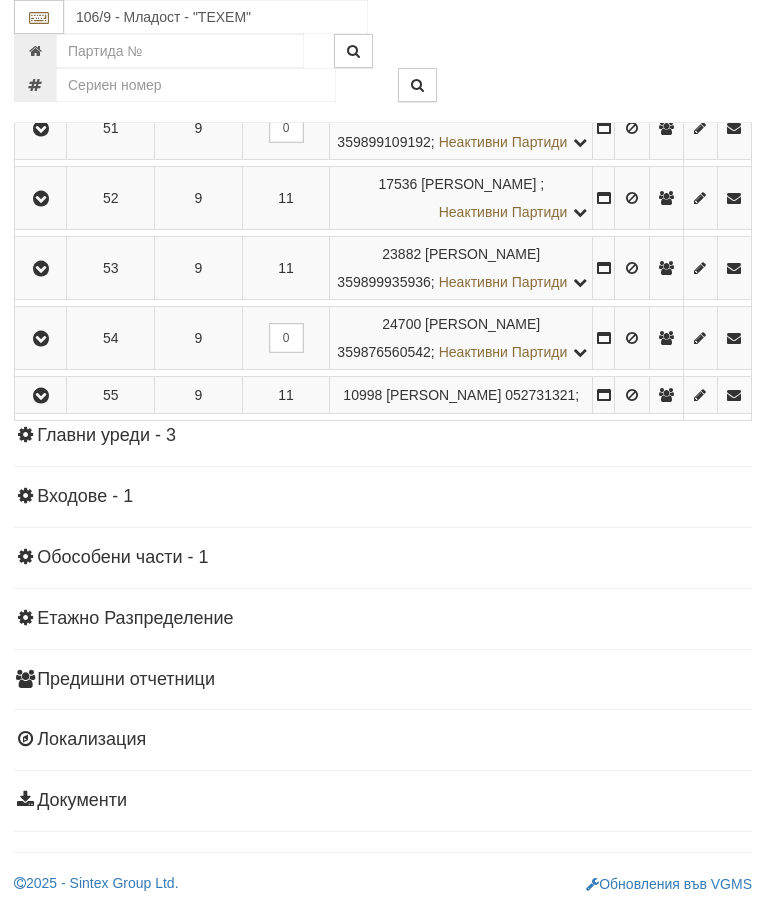 scroll, scrollTop: 3922, scrollLeft: 0, axis: vertical 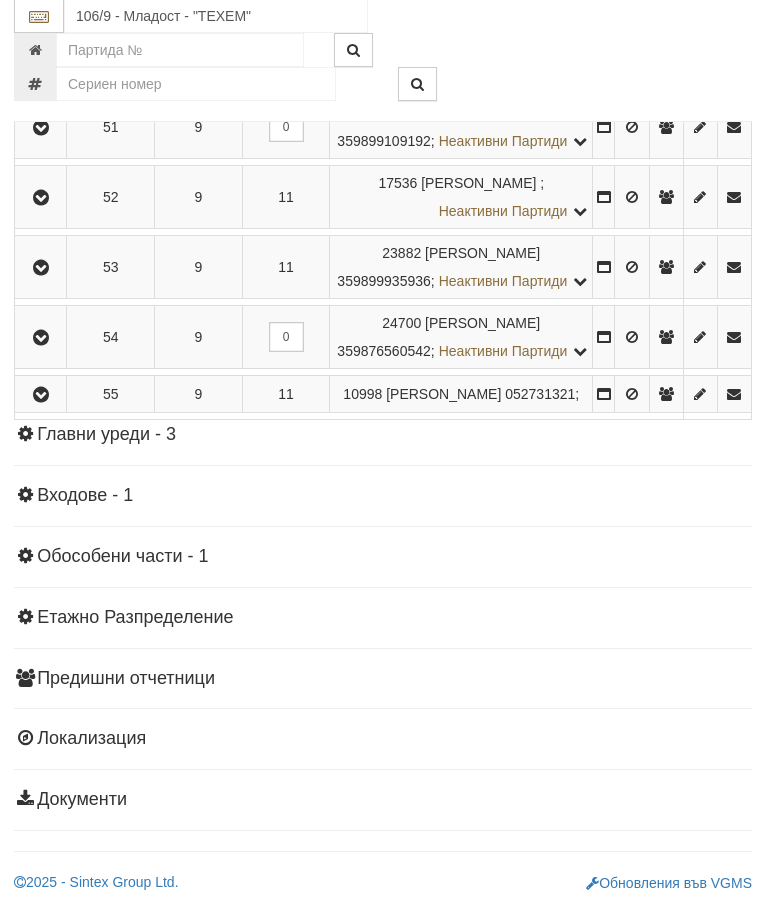 click at bounding box center [42, -545] 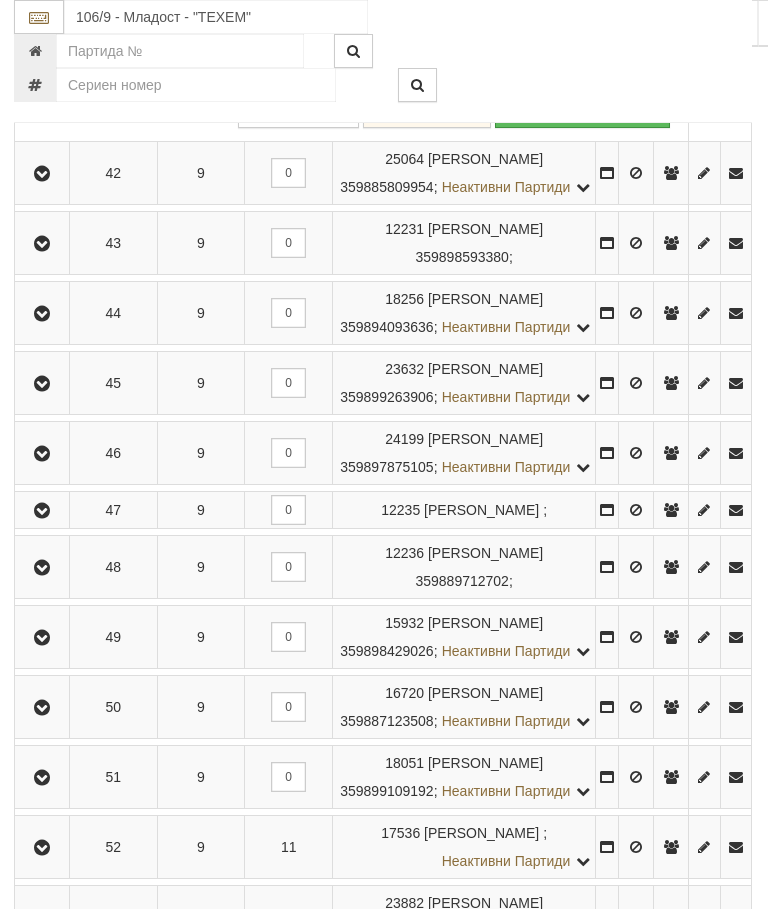 scroll, scrollTop: 3551, scrollLeft: 0, axis: vertical 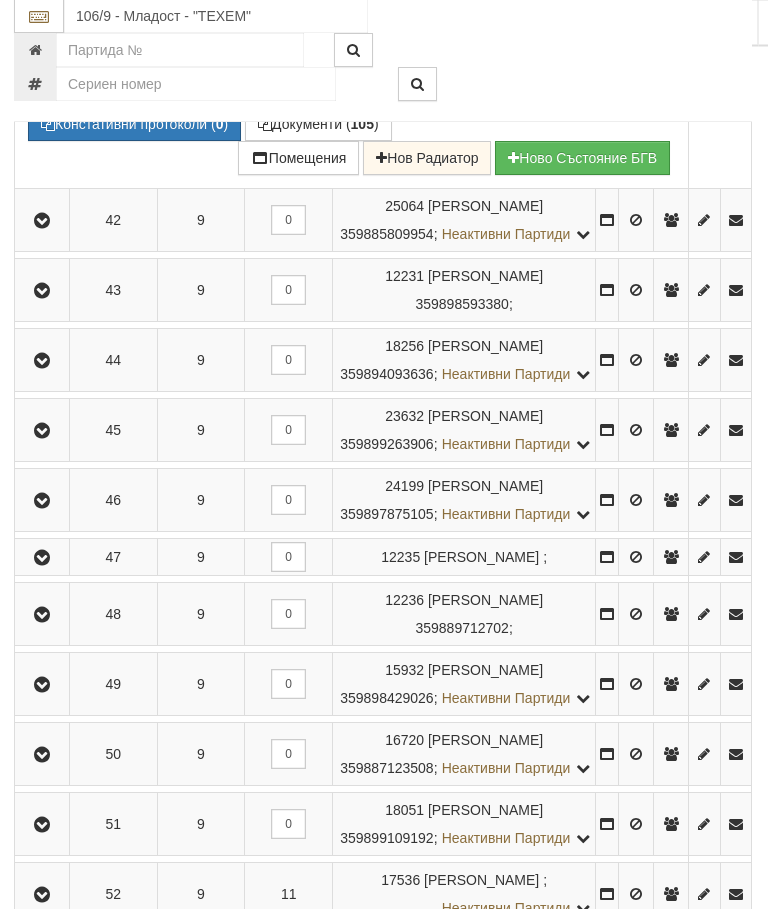 click at bounding box center [43, -252] 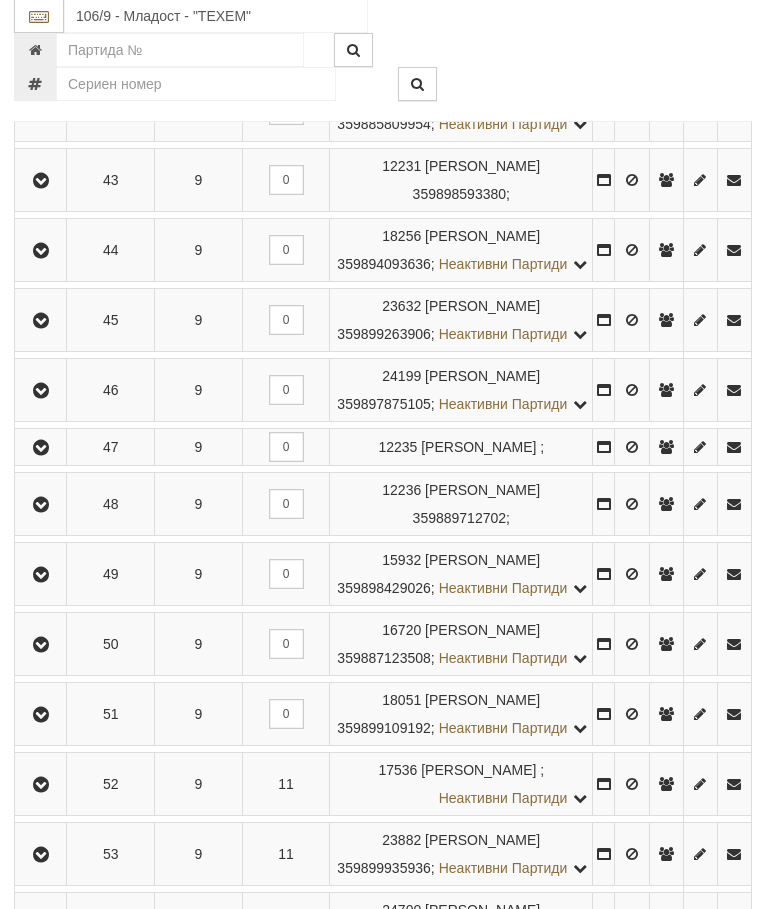 scroll, scrollTop: 3258, scrollLeft: 0, axis: vertical 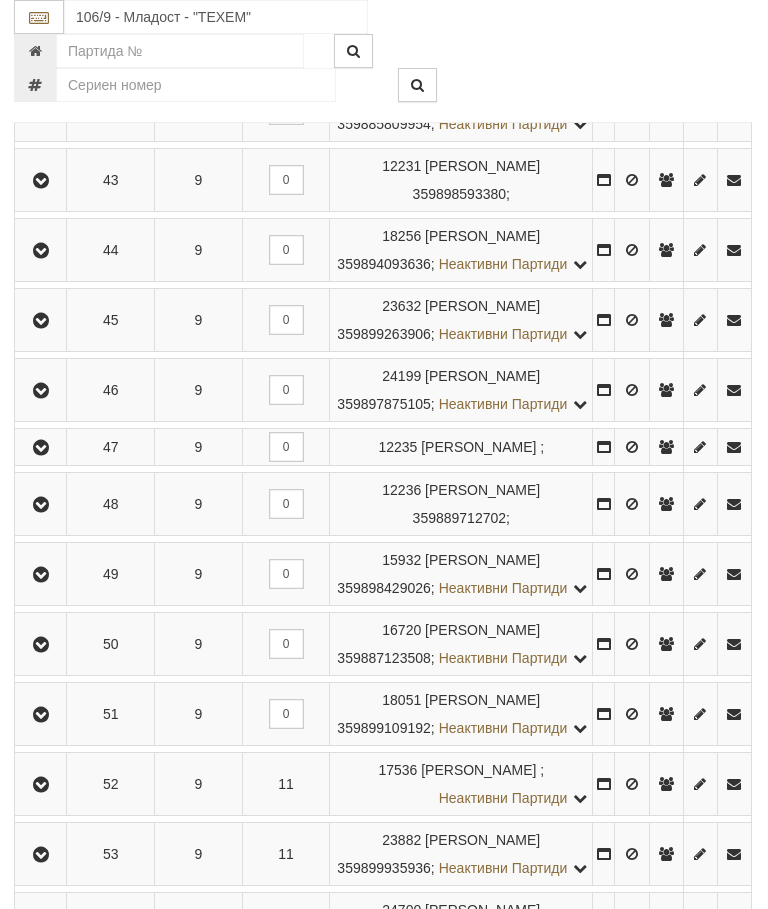 click at bounding box center (42, -257) 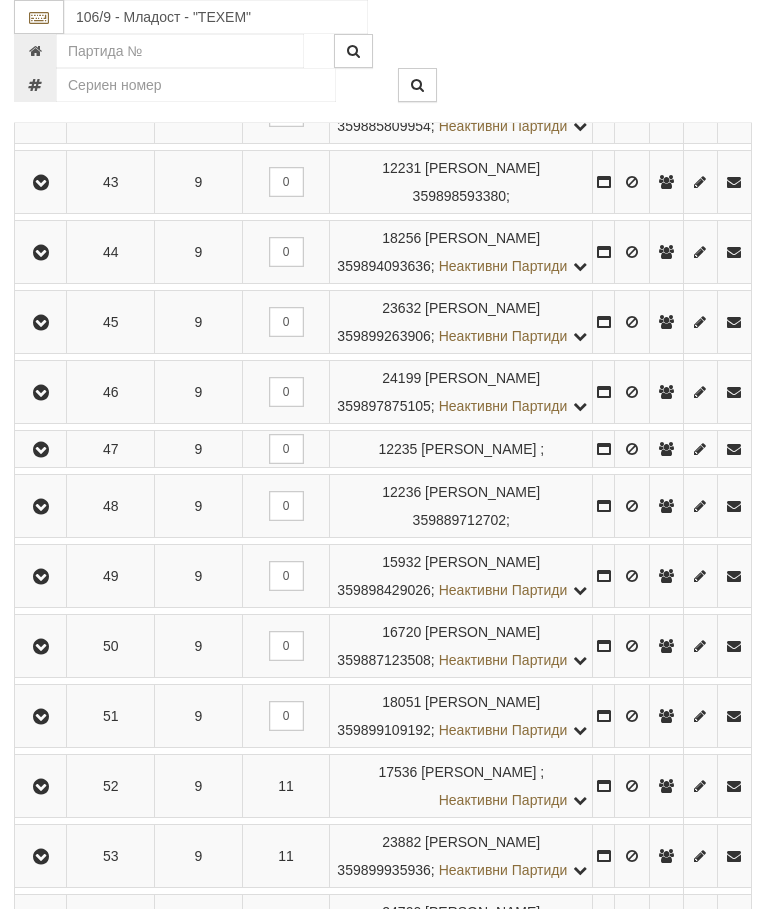 scroll, scrollTop: 3258, scrollLeft: 1, axis: both 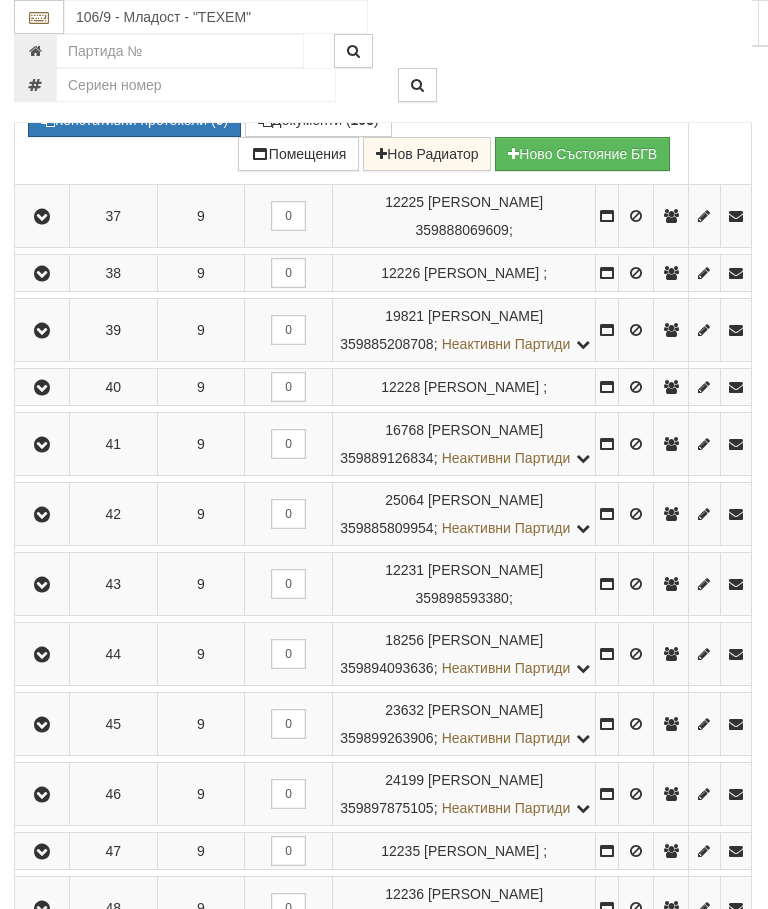 click at bounding box center [564, -45] 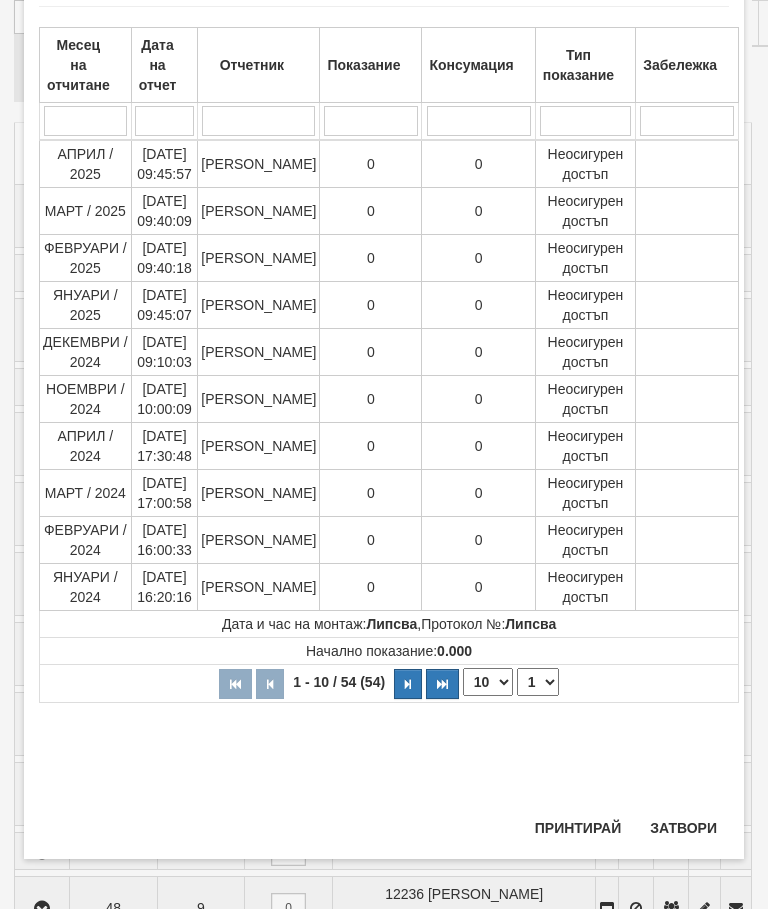 scroll, scrollTop: 603, scrollLeft: 0, axis: vertical 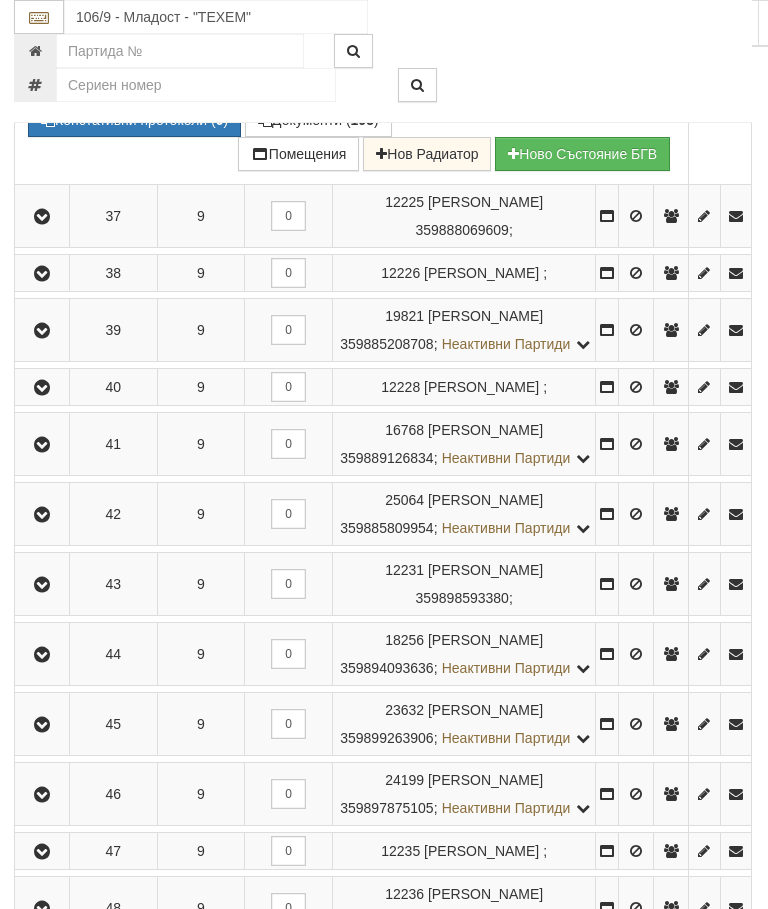 click at bounding box center (42, -258) 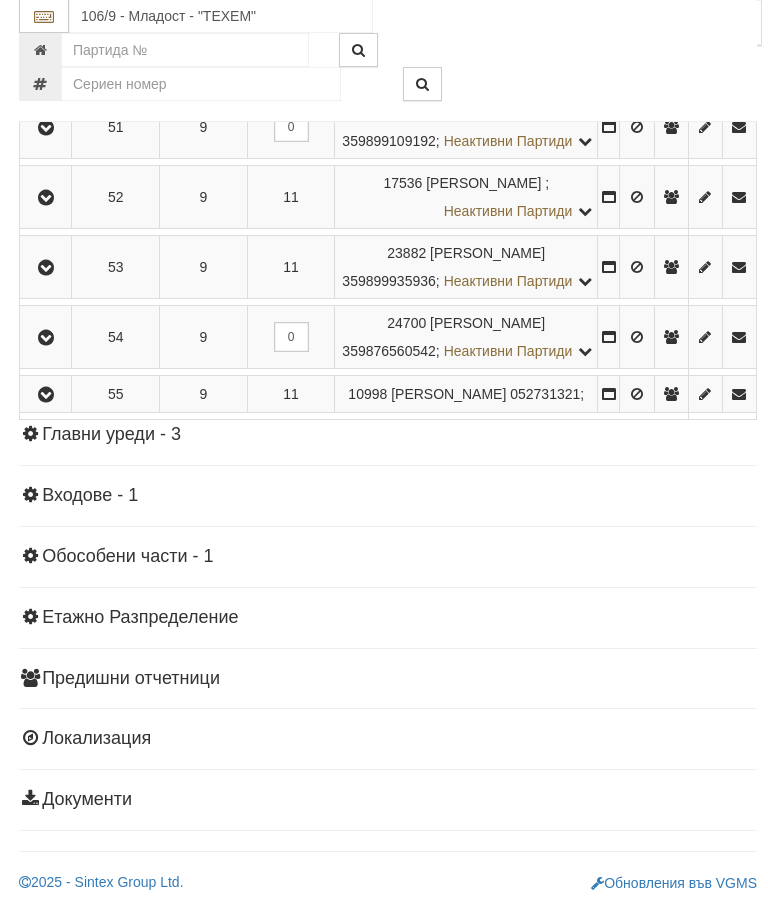 scroll, scrollTop: 4530, scrollLeft: 0, axis: vertical 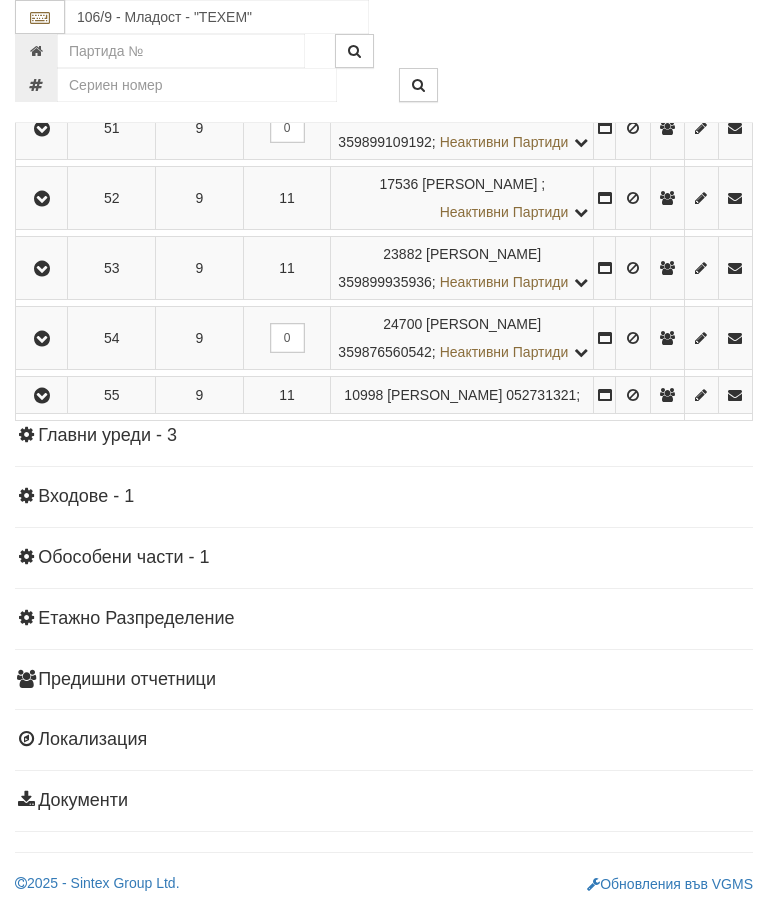 click at bounding box center (42, 129) 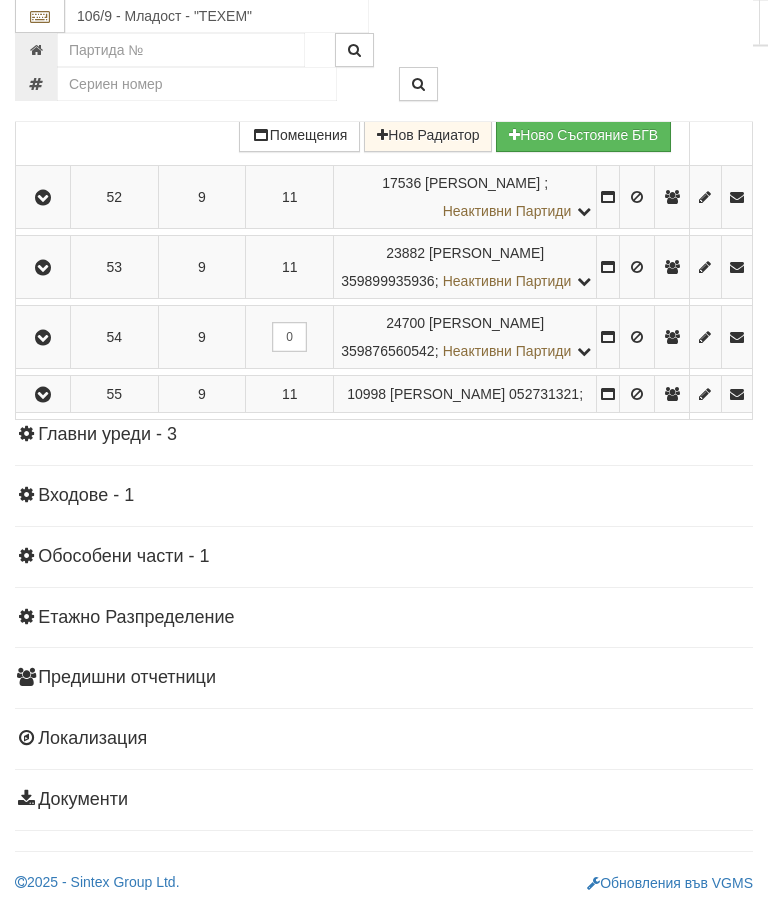 scroll, scrollTop: 4399, scrollLeft: 0, axis: vertical 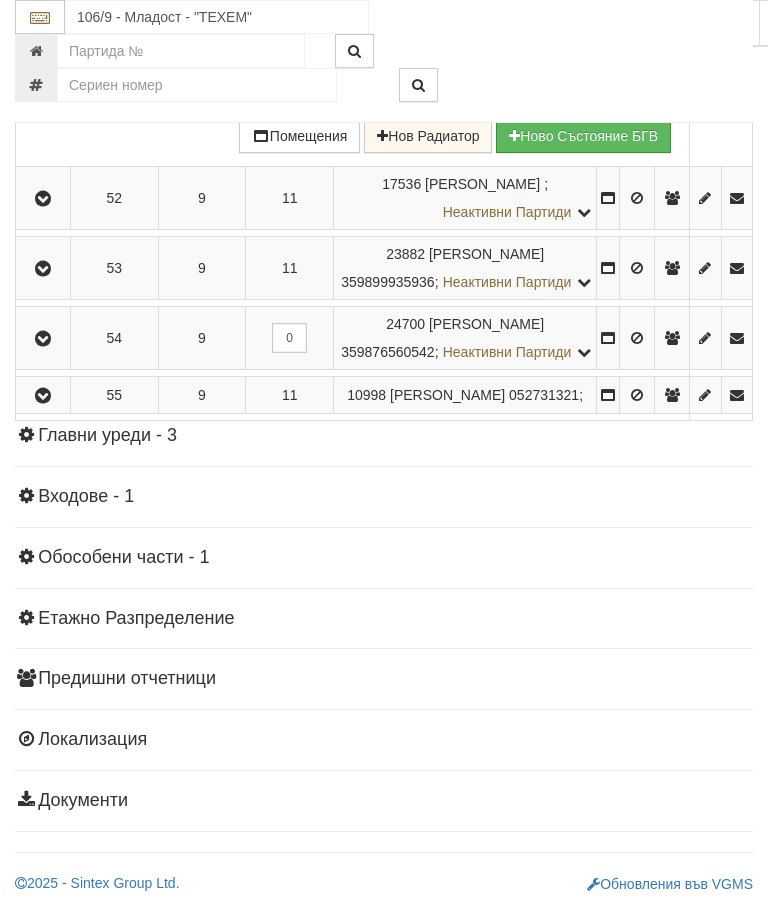 click at bounding box center [565, 52] 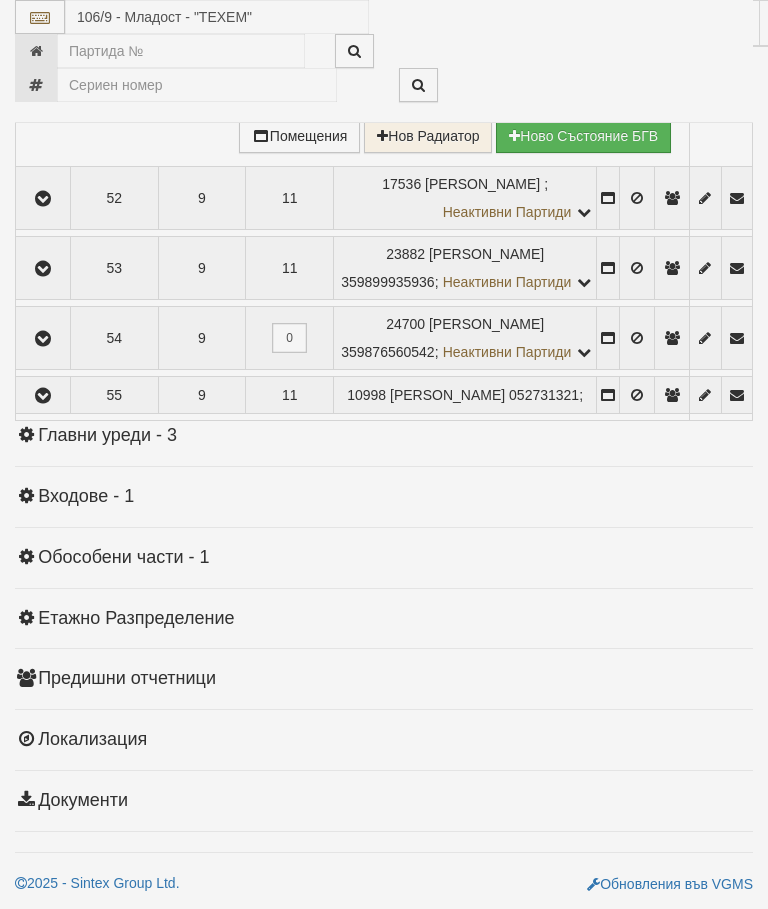 select on "10" 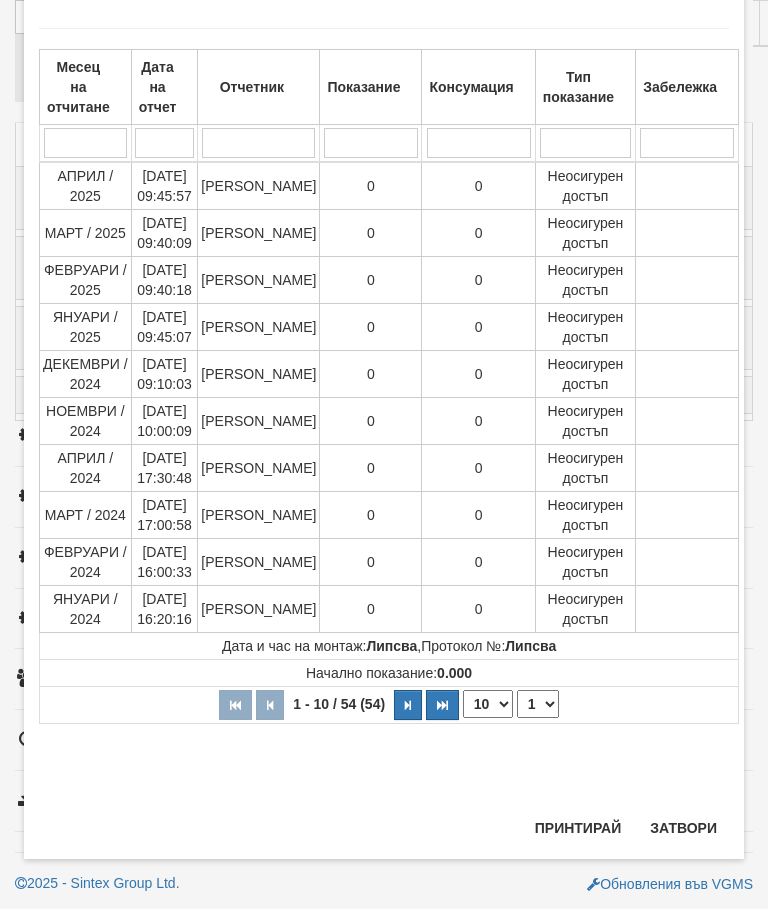 scroll, scrollTop: 760, scrollLeft: 0, axis: vertical 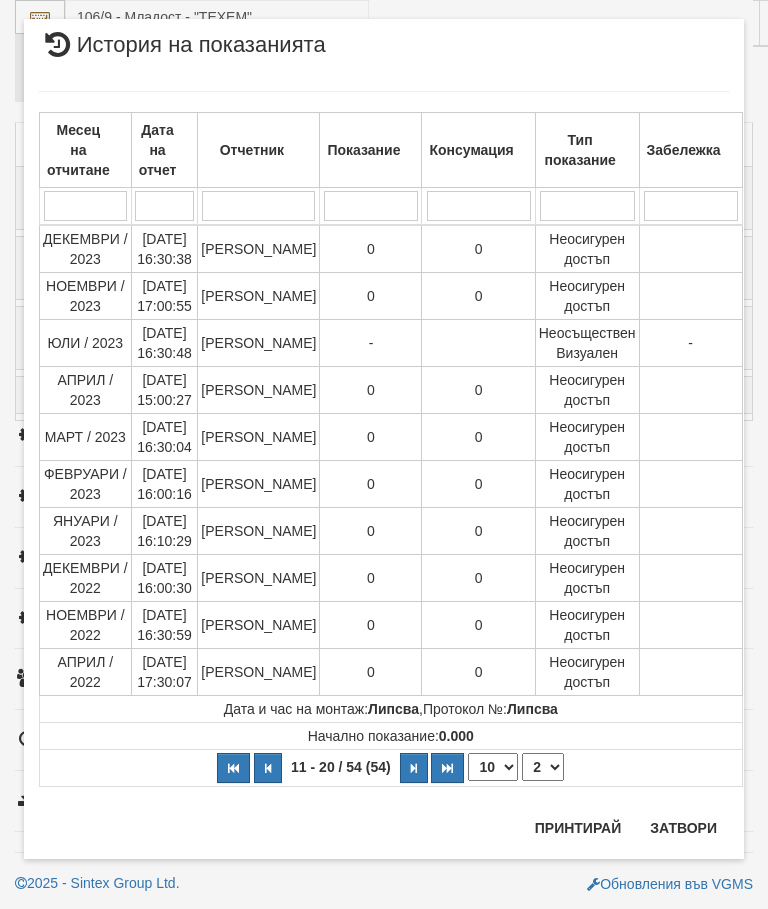 click on "11 - 20 / 54 (54)
10
20
30
40
1 2 3 4 5 6" at bounding box center (391, 768) 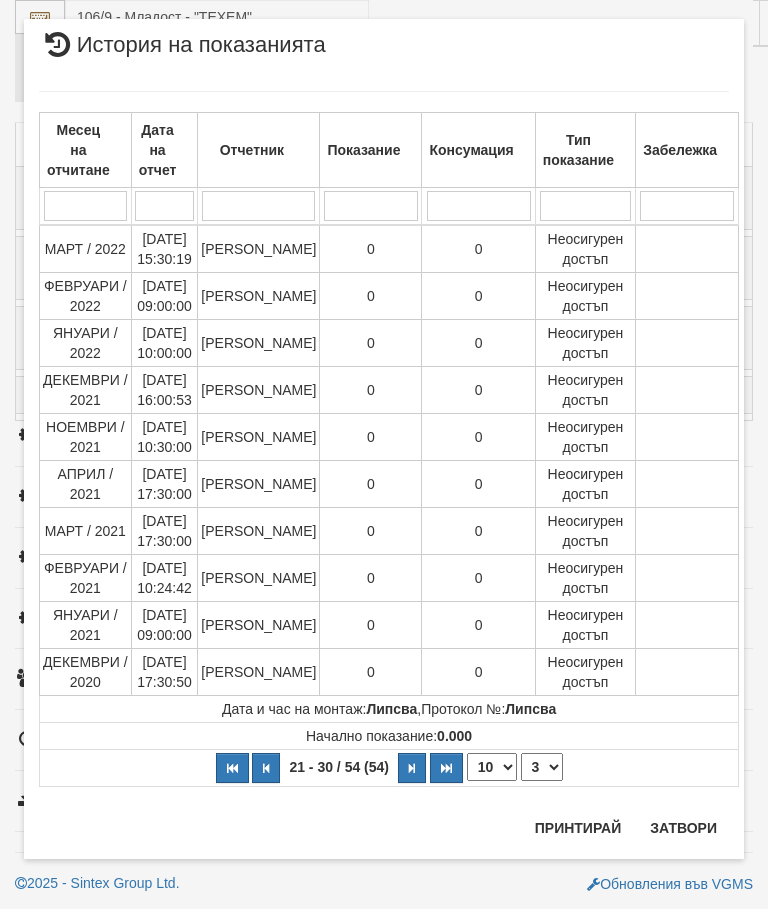 click on "1 2 3 4 5 6" at bounding box center [542, 767] 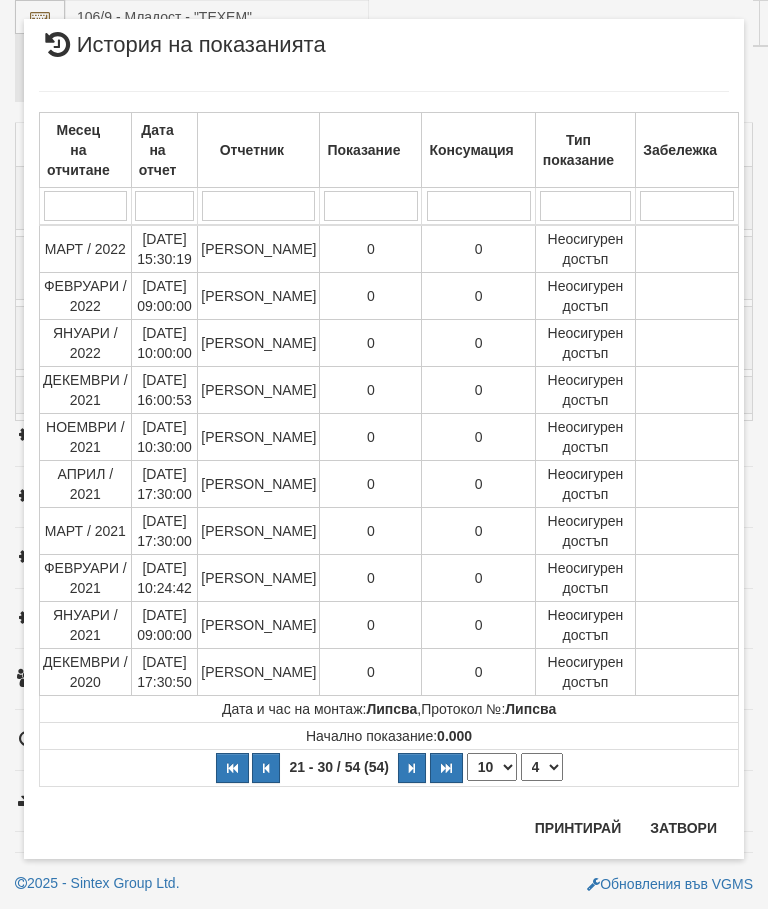 select on "4" 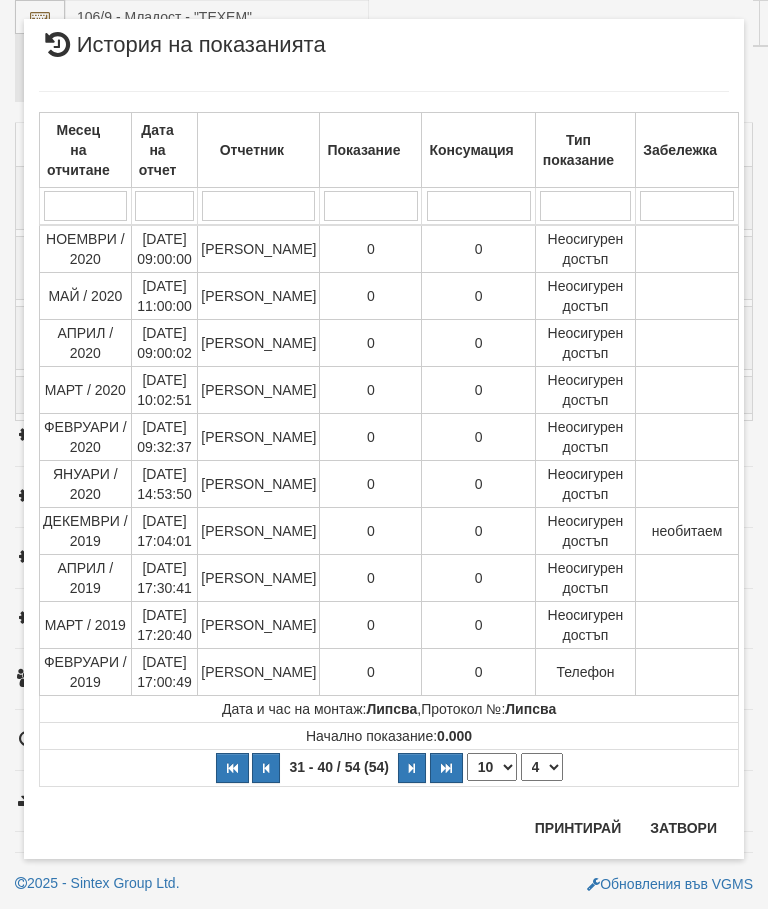click on "Затвори" at bounding box center [683, 828] 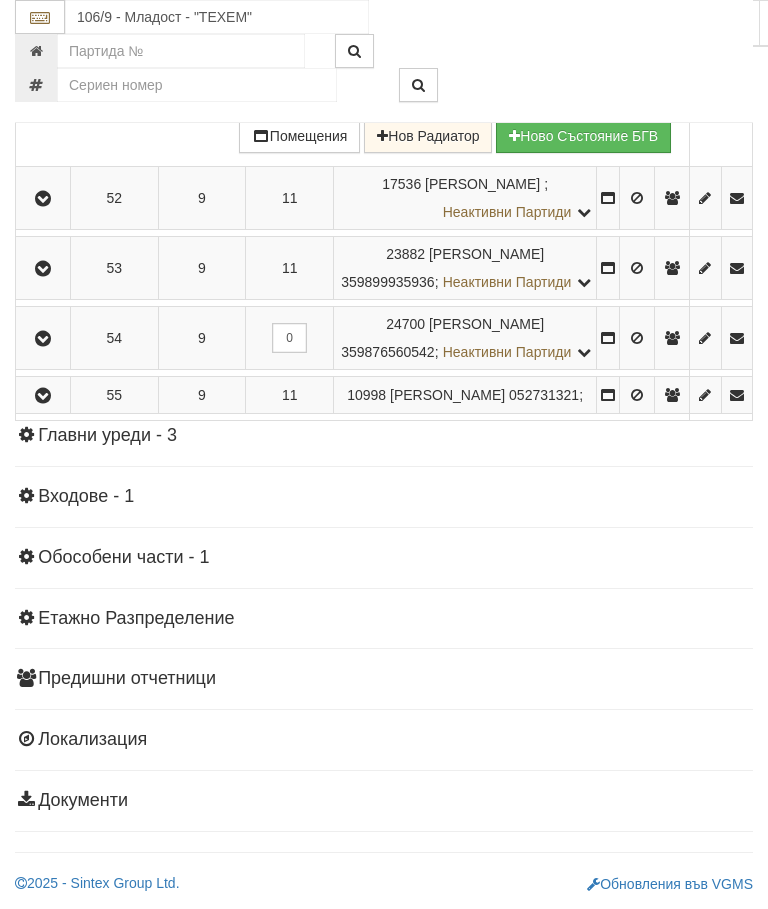 click at bounding box center (43, -161) 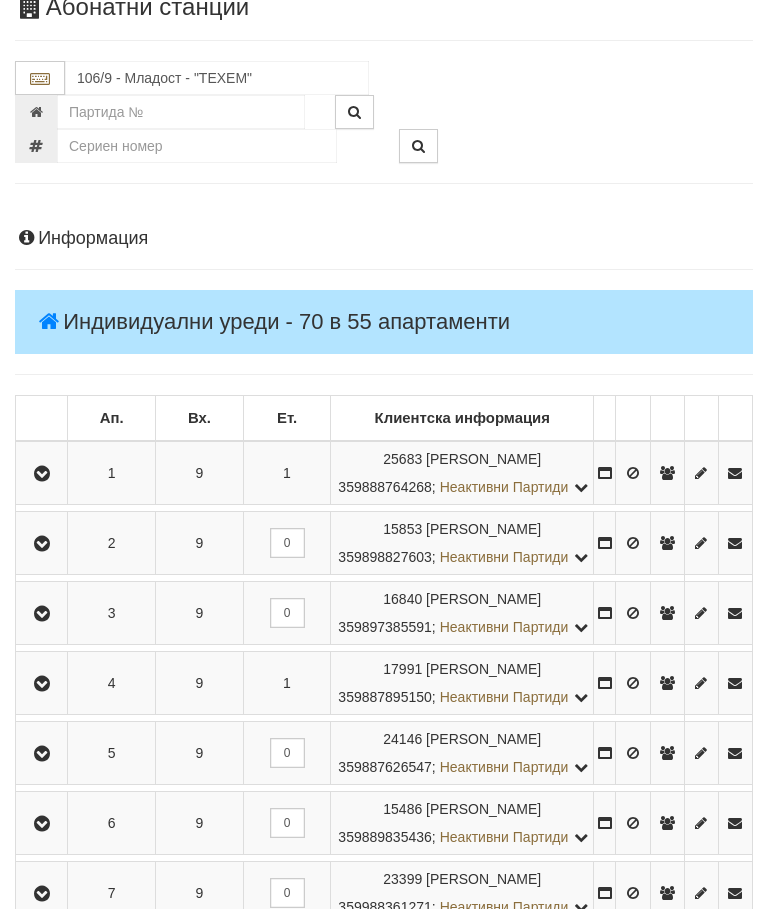 scroll, scrollTop: 0, scrollLeft: 0, axis: both 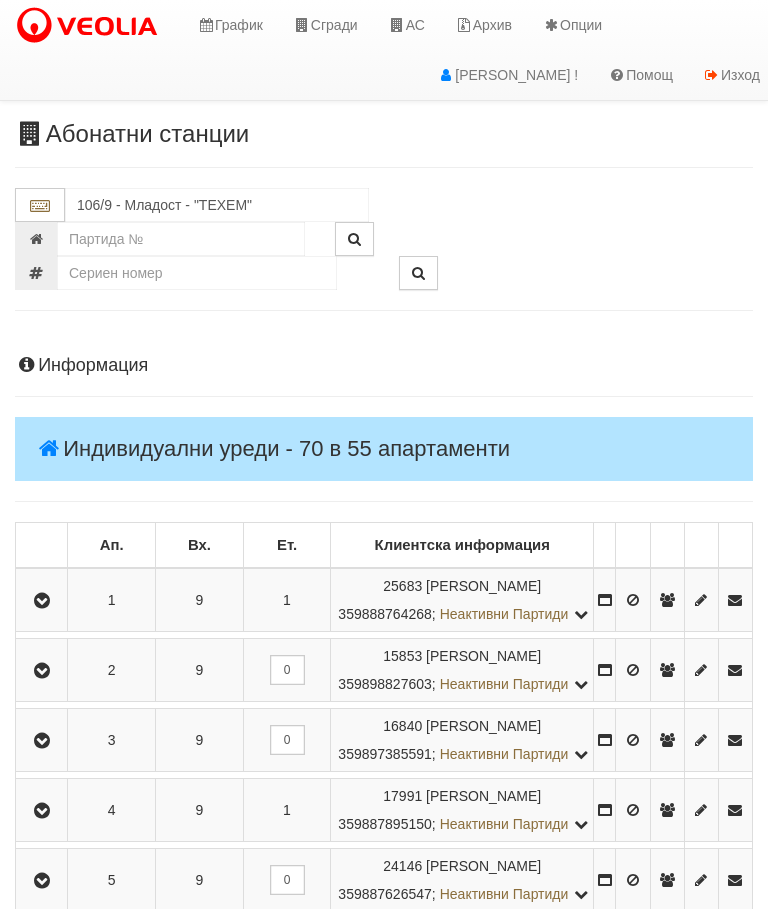 click at bounding box center [42, 601] 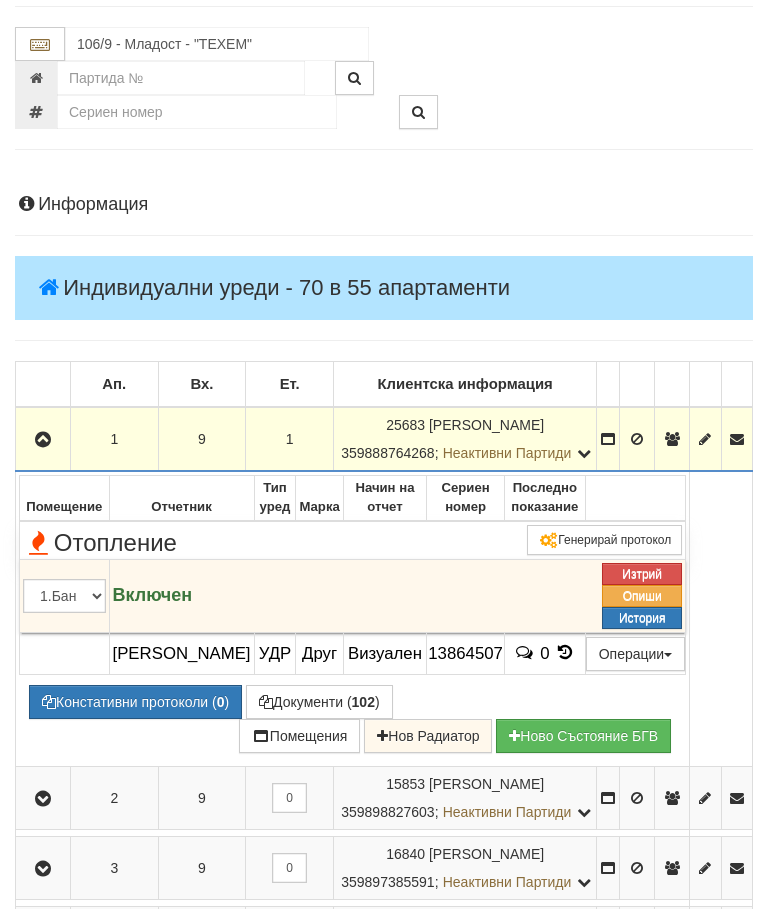 click at bounding box center (43, 441) 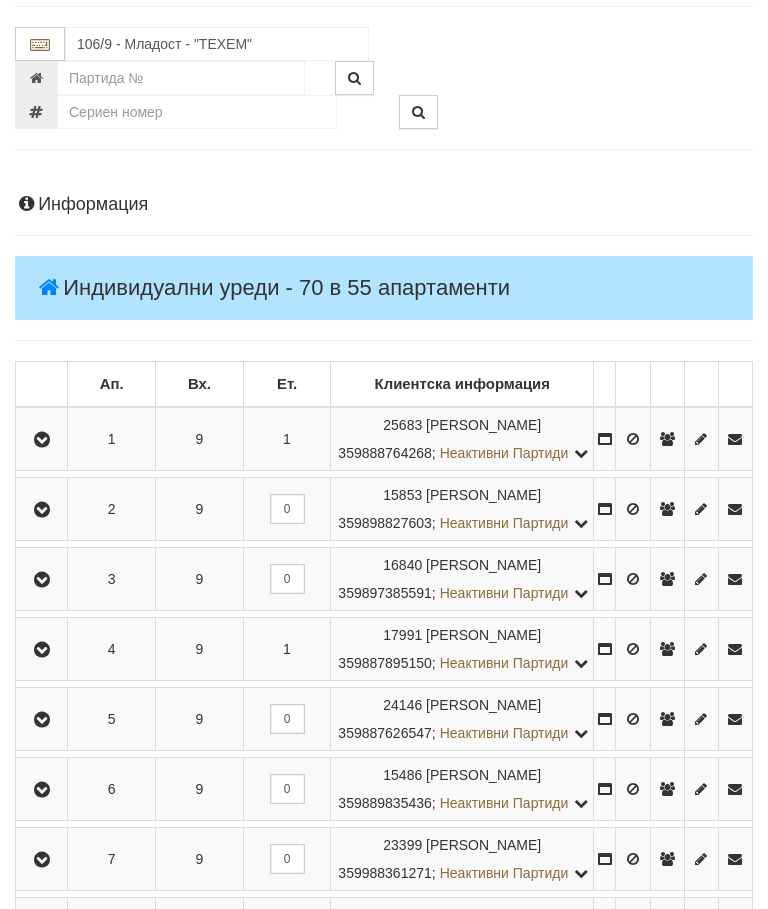 click at bounding box center (42, 510) 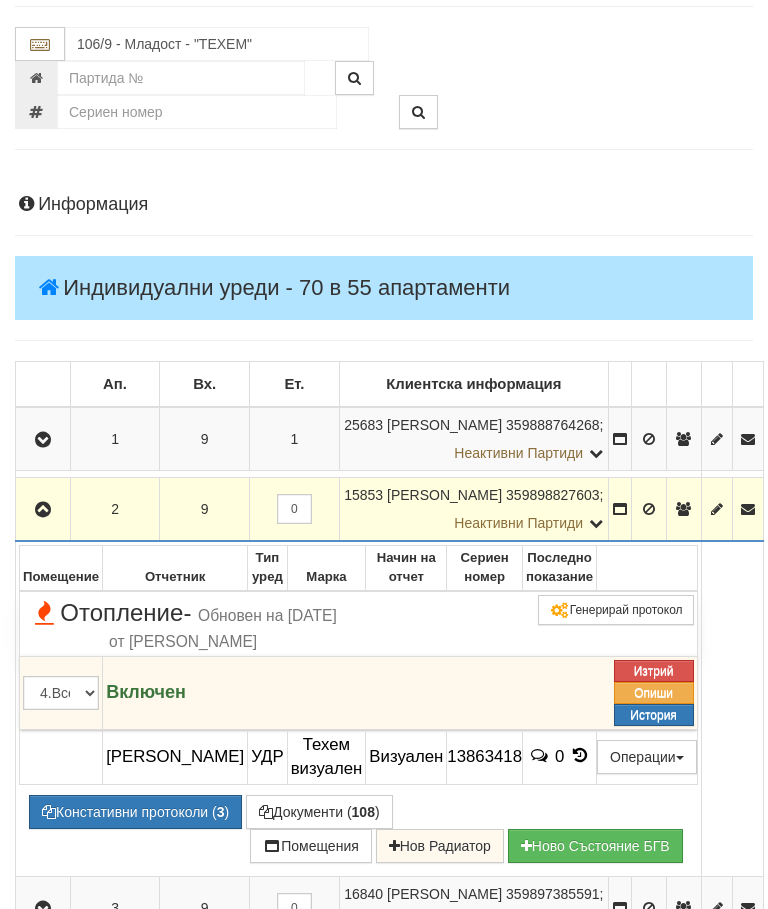 click at bounding box center (43, 510) 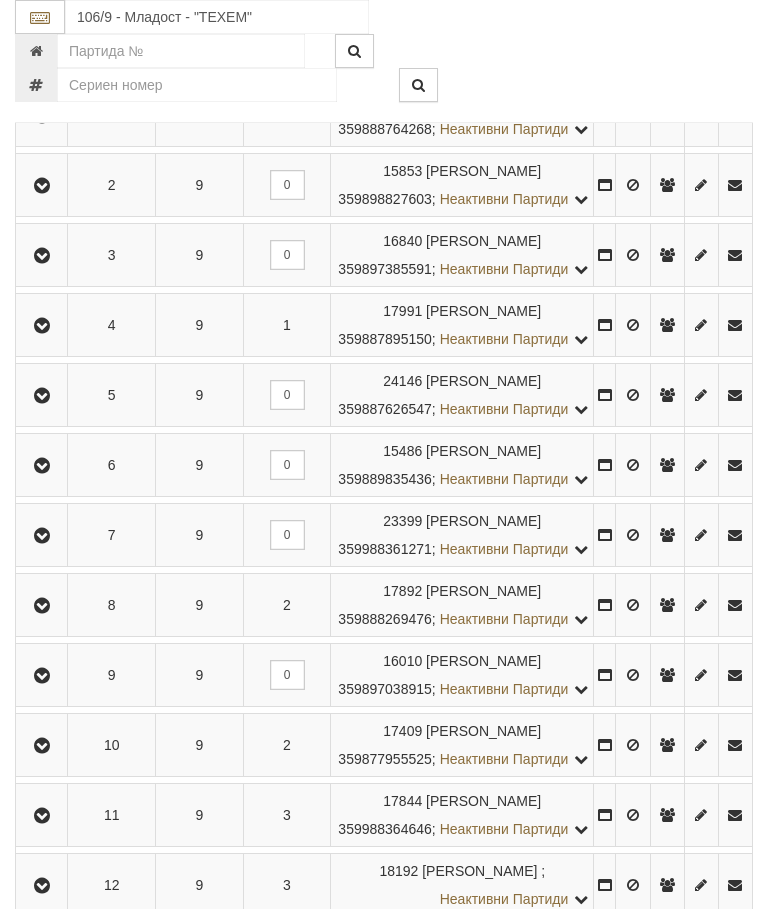 scroll, scrollTop: 543, scrollLeft: 0, axis: vertical 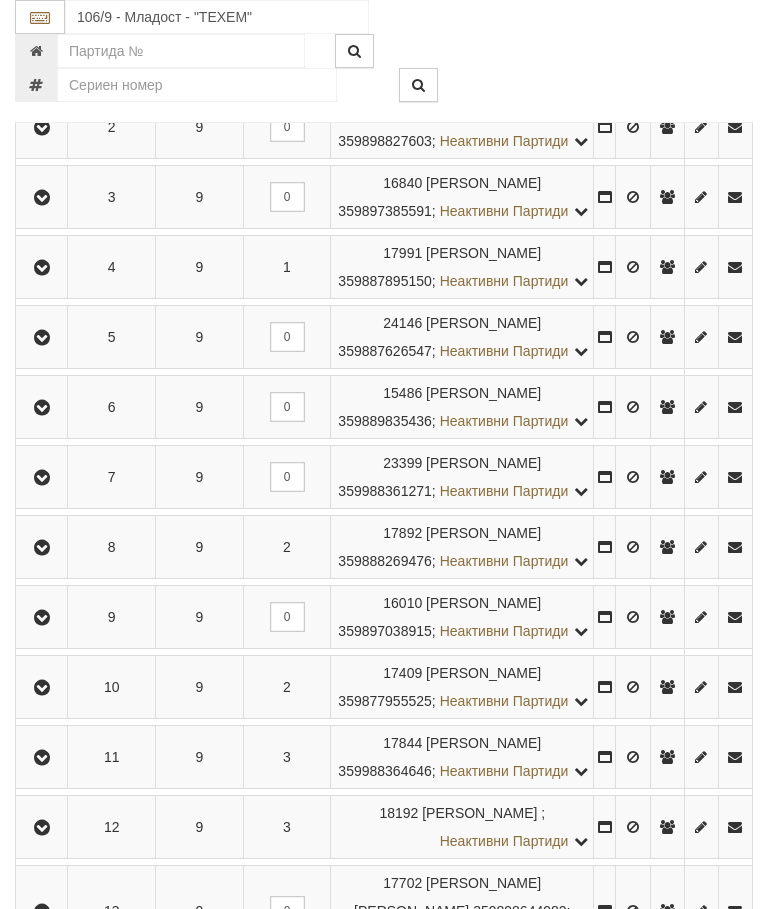 click at bounding box center (42, 408) 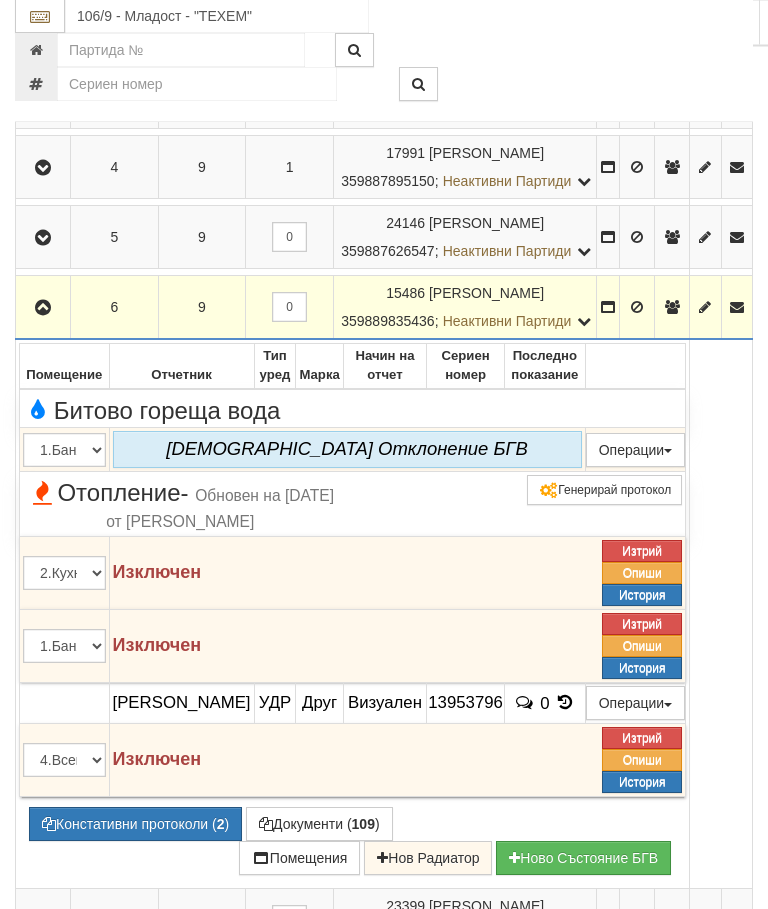 scroll, scrollTop: 636, scrollLeft: 0, axis: vertical 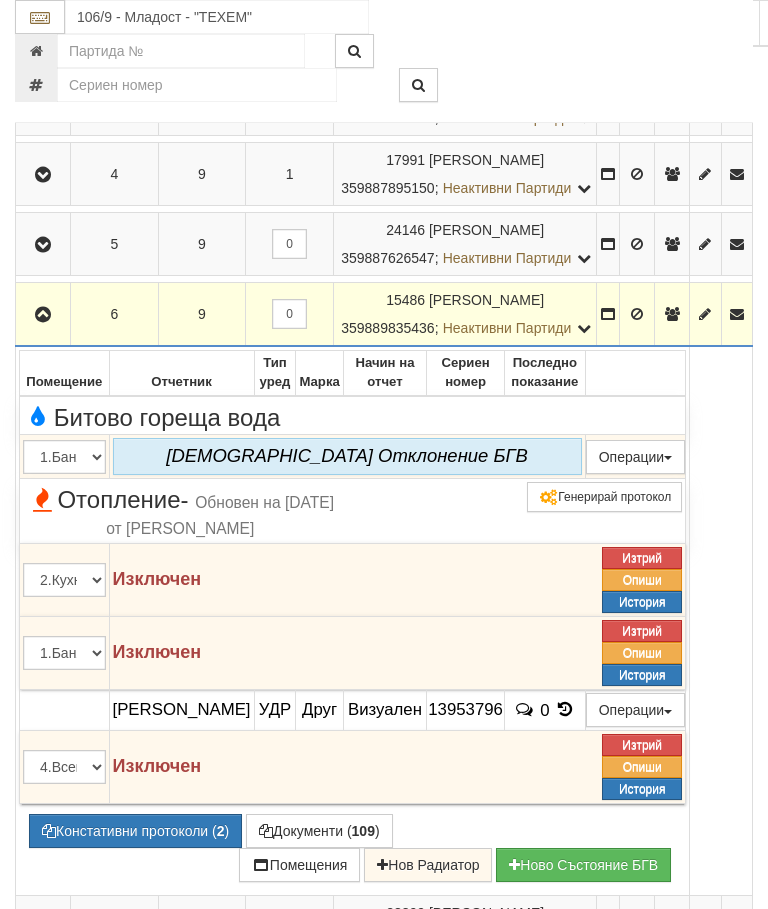 click at bounding box center (43, 315) 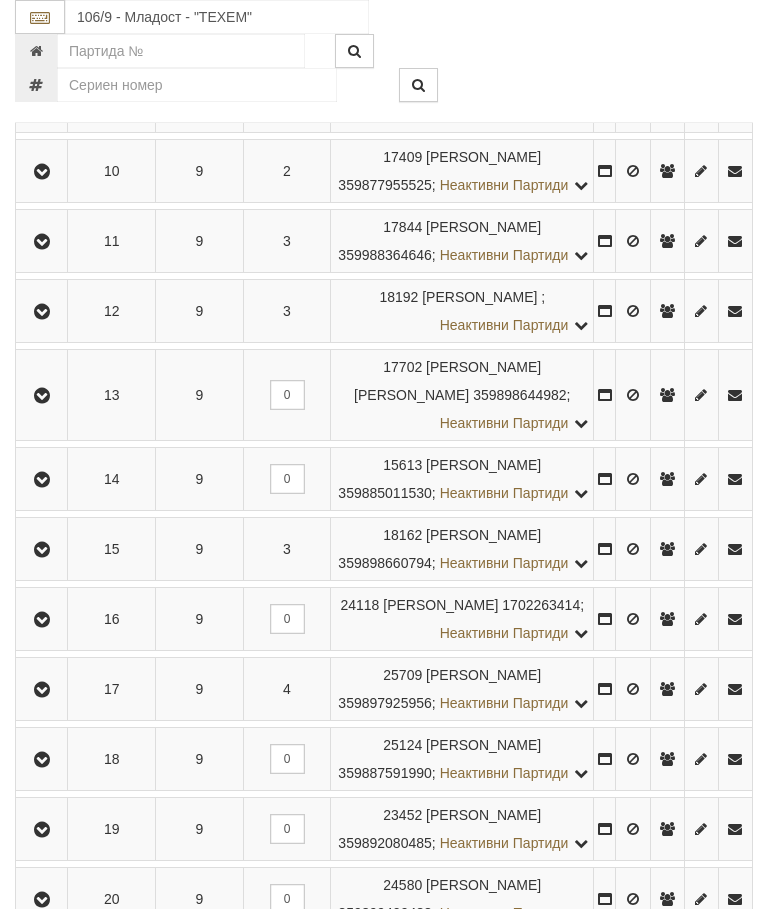 scroll, scrollTop: 1206, scrollLeft: 0, axis: vertical 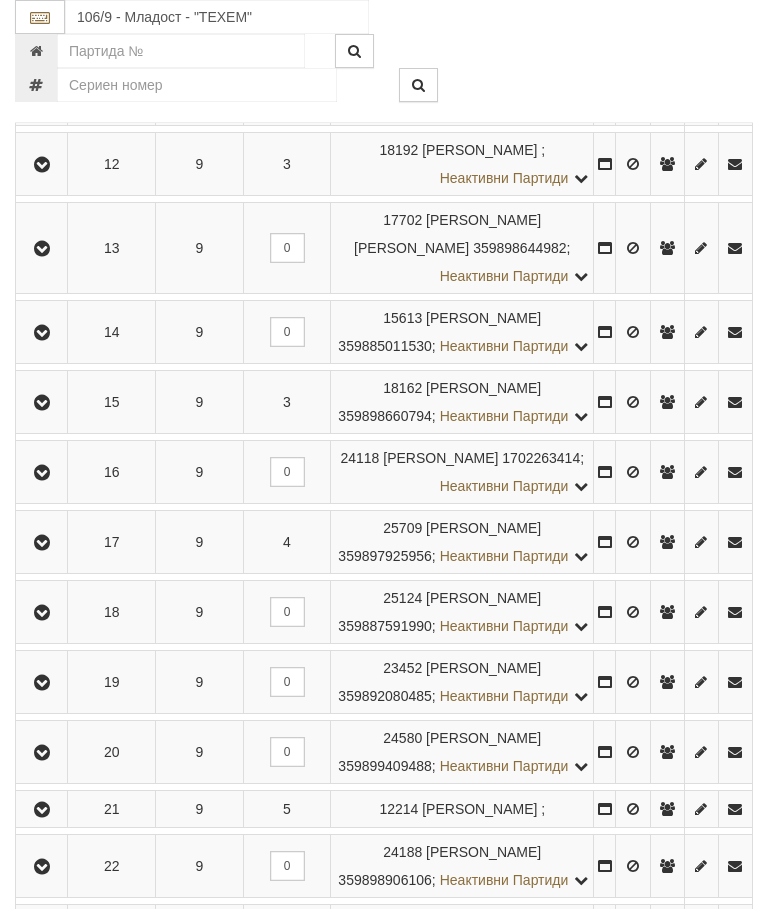 click at bounding box center [42, 95] 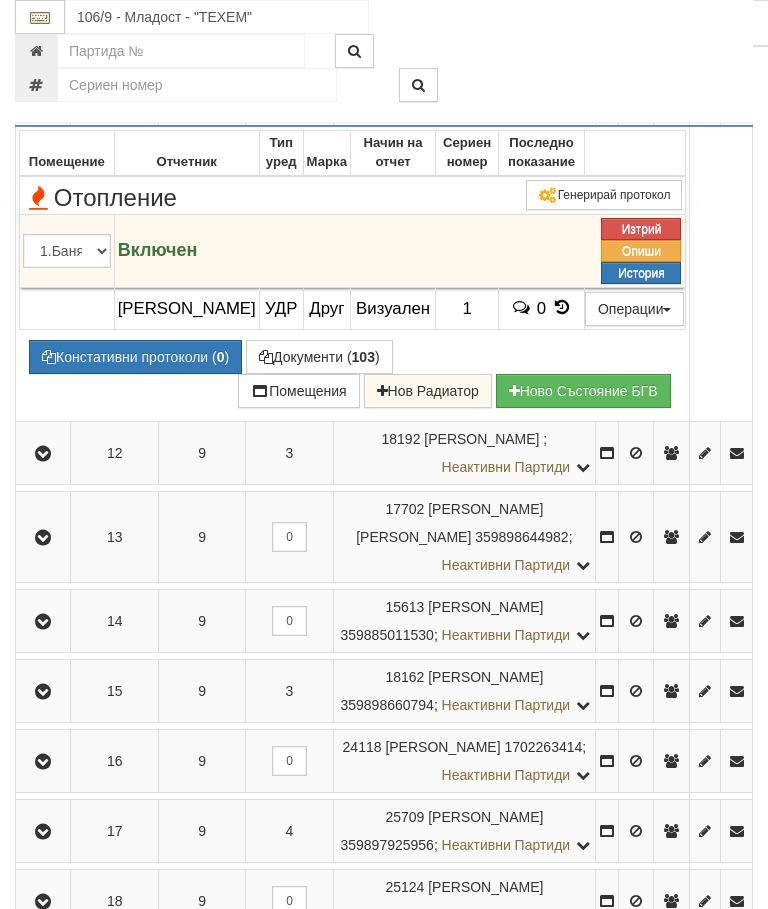 click at bounding box center (43, 95) 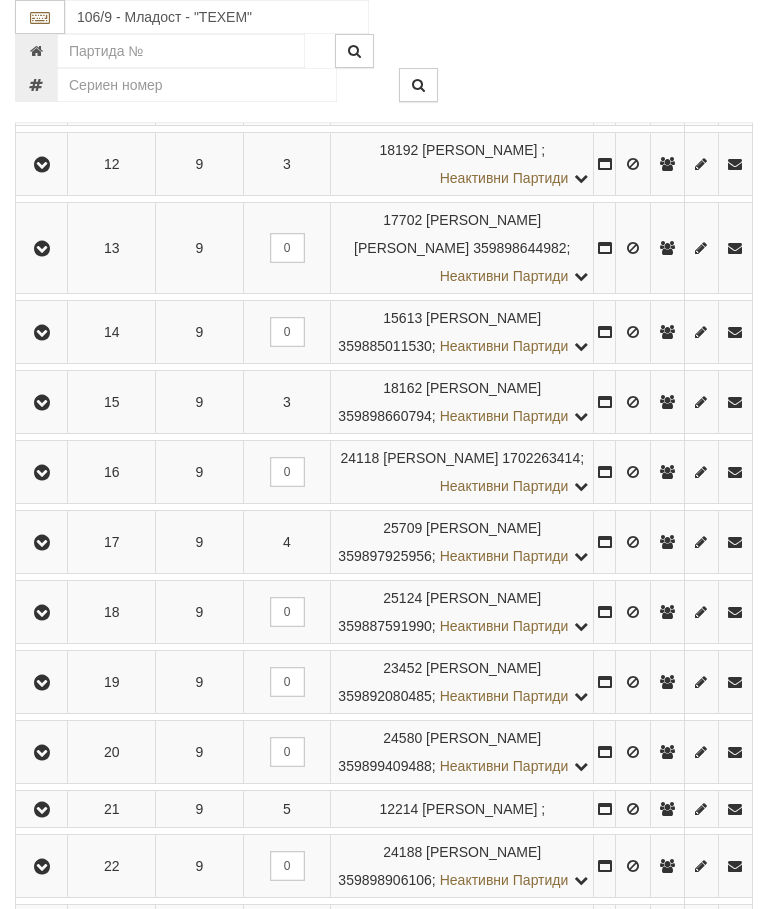 click at bounding box center [42, 473] 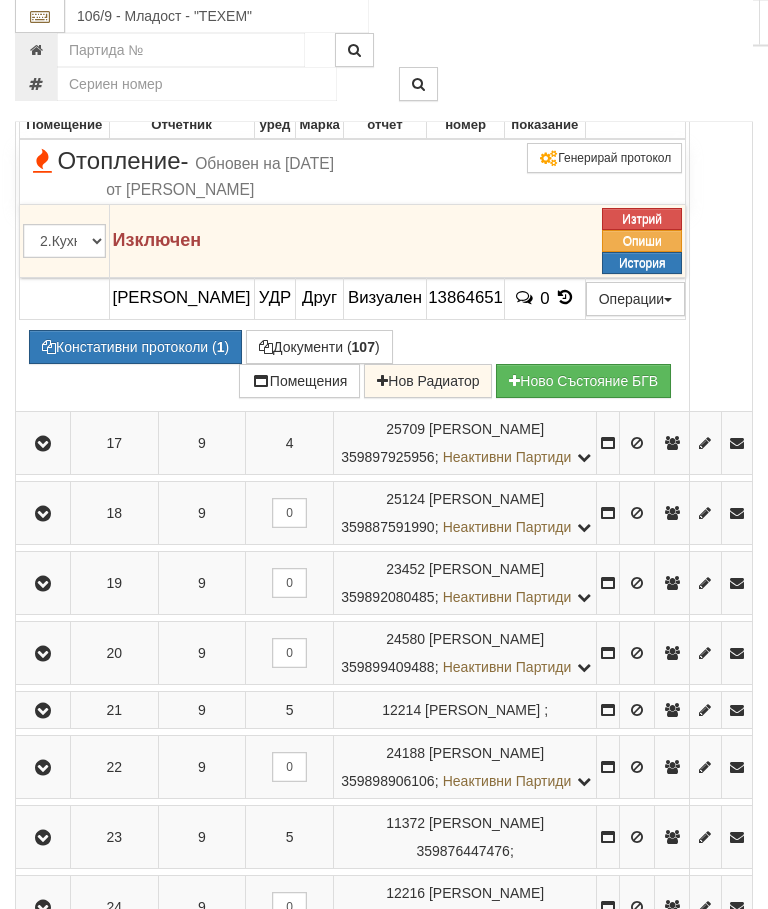 scroll, scrollTop: 1621, scrollLeft: 0, axis: vertical 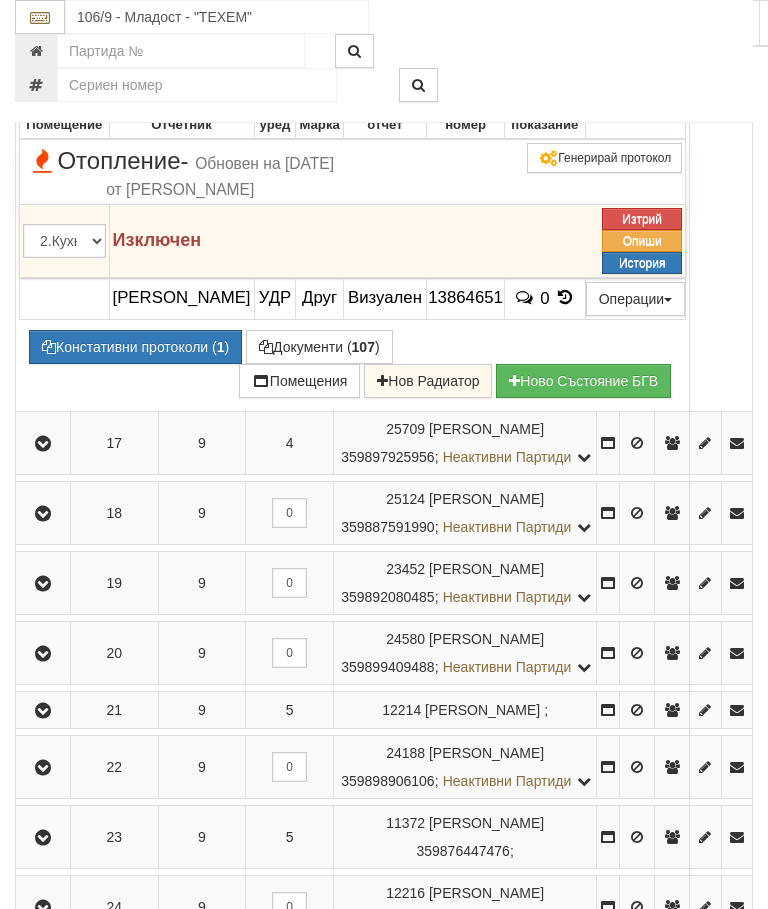 click at bounding box center (565, 297) 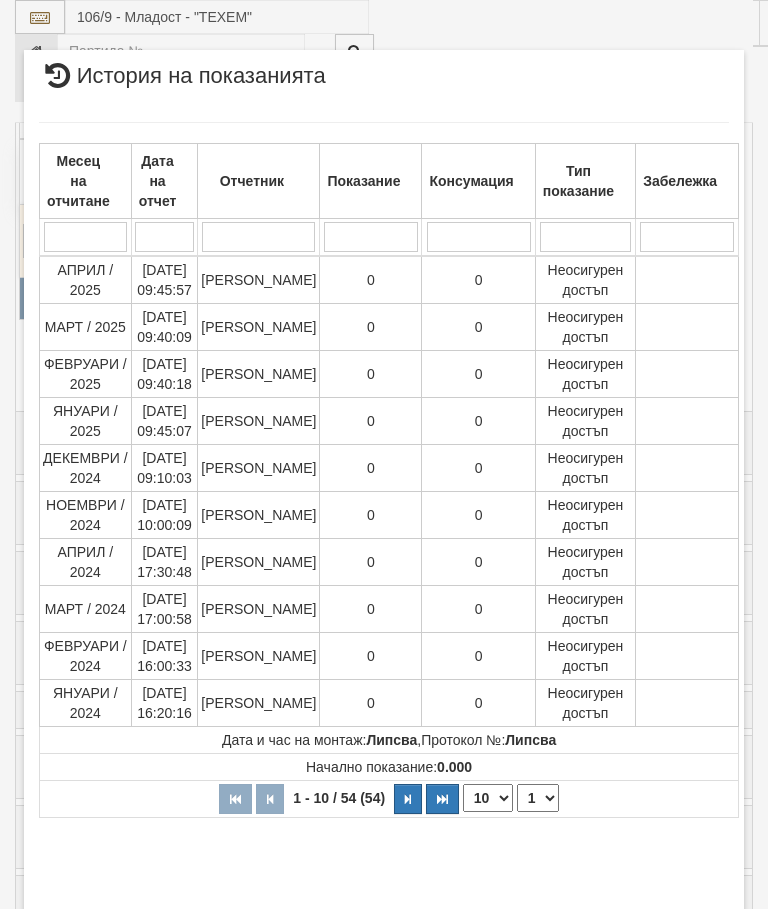click on "1 2 3 4 5 6" at bounding box center (538, 798) 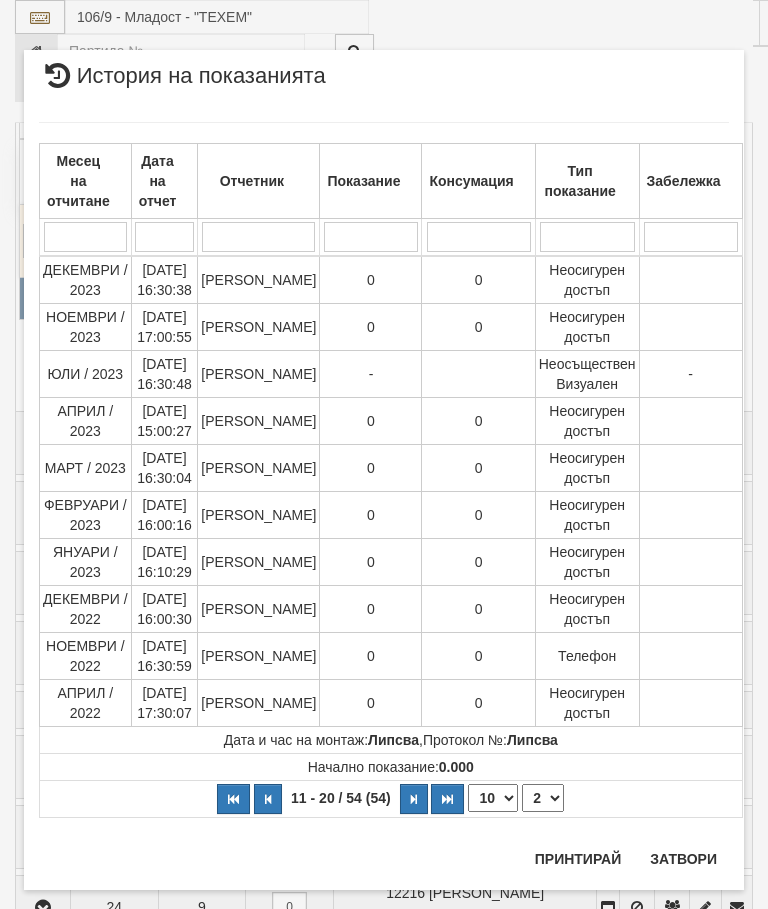 click on "1 2 3 4 5 6" at bounding box center [543, 798] 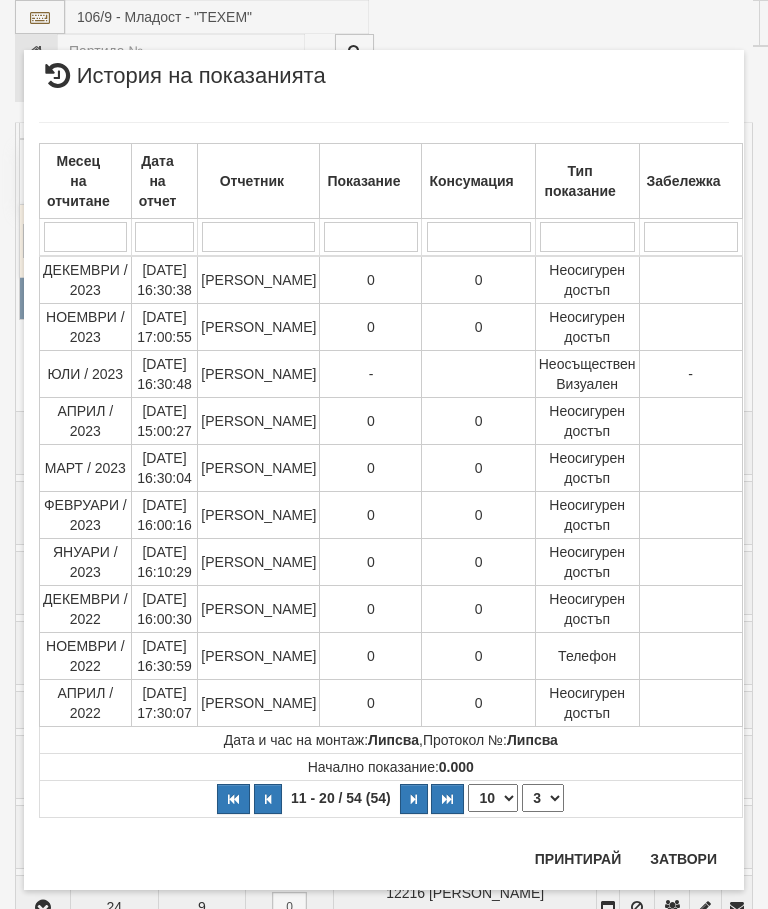 select on "3" 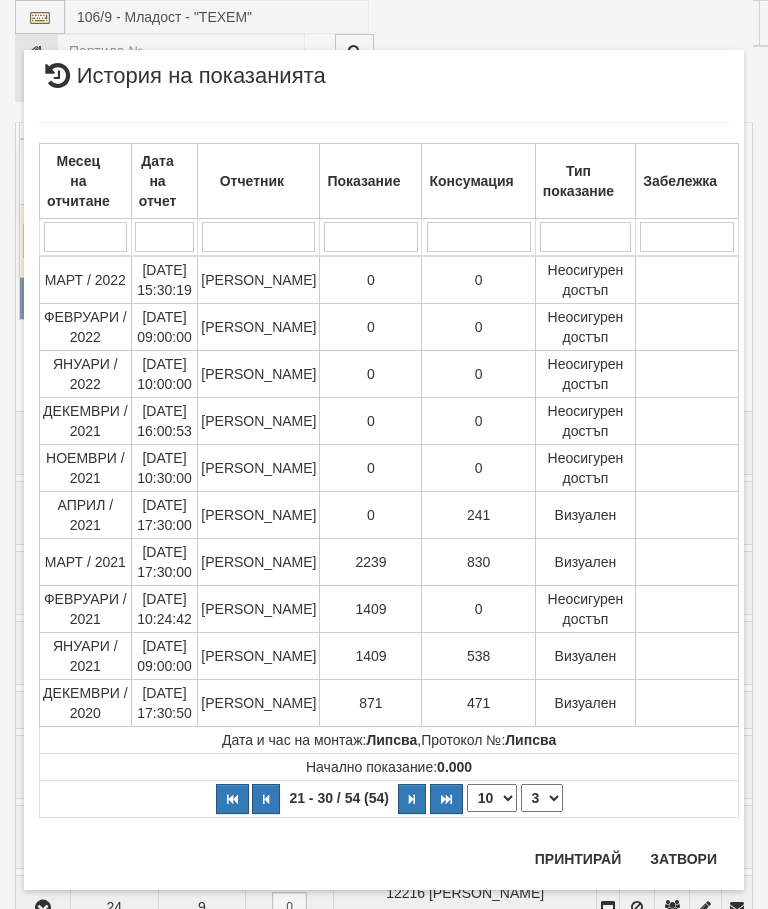 click on "Затвори" at bounding box center [683, 859] 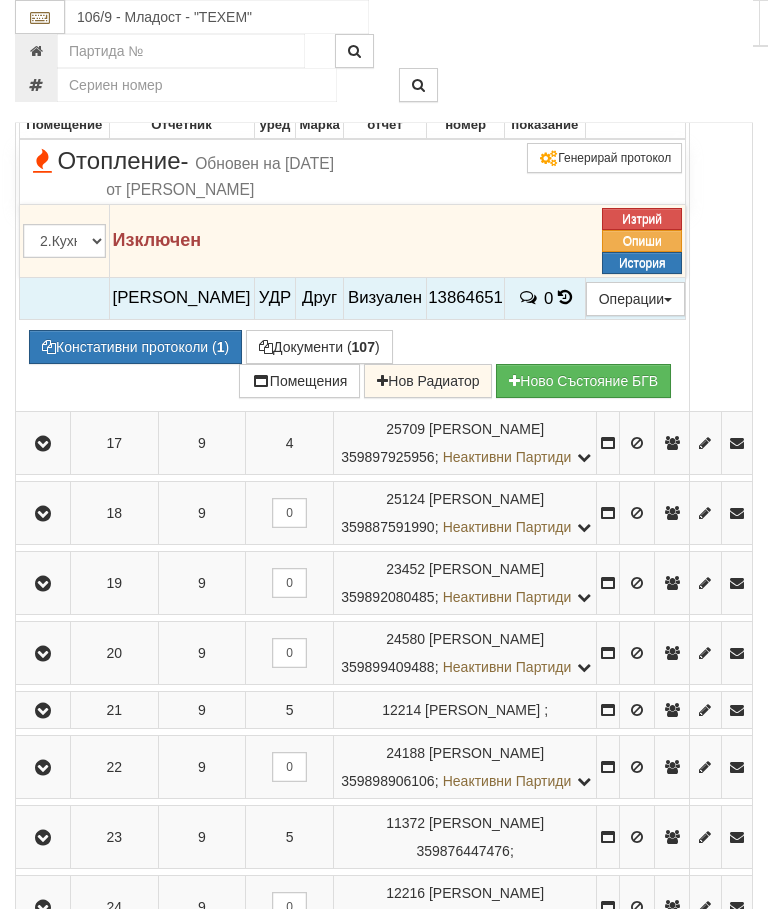 click on "Констативни протоколи ( 1 )" at bounding box center [135, 347] 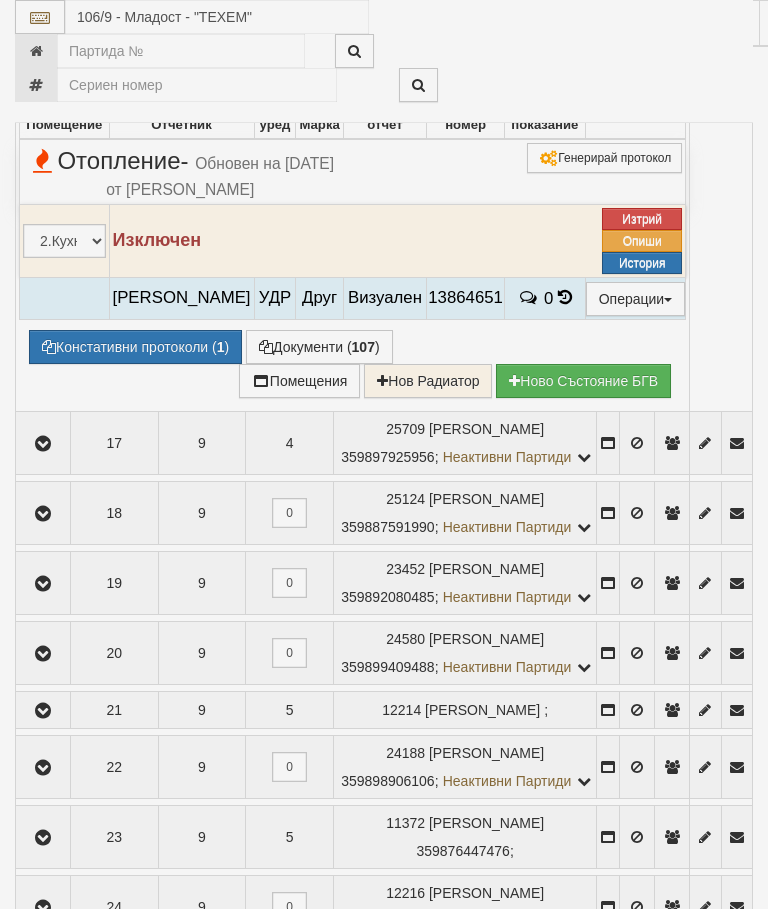 select on "10" 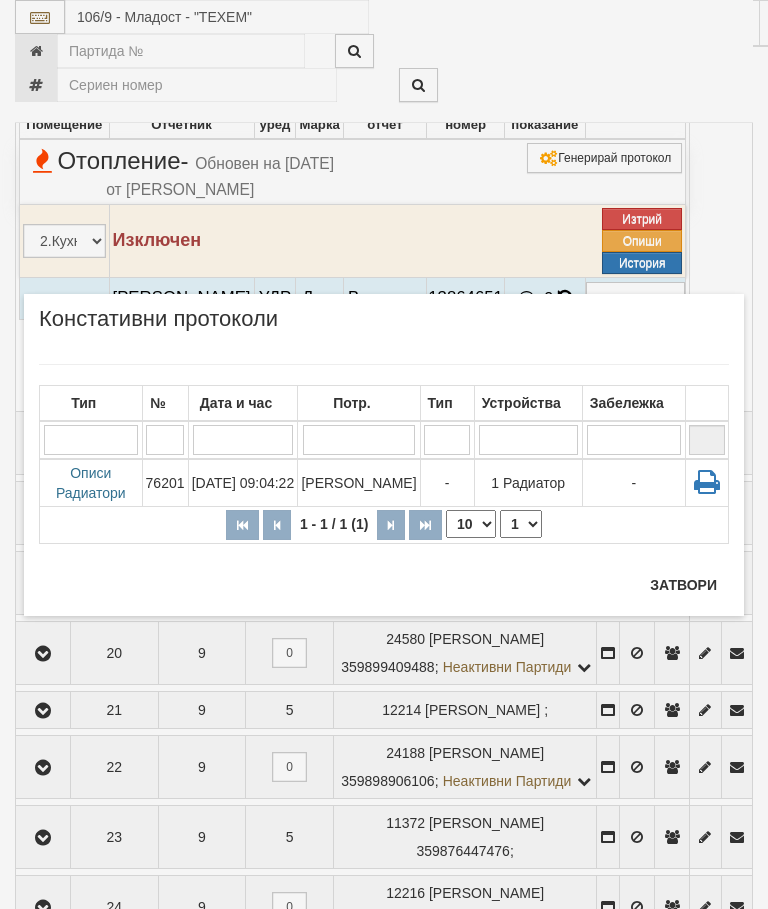 scroll, scrollTop: 1696, scrollLeft: 0, axis: vertical 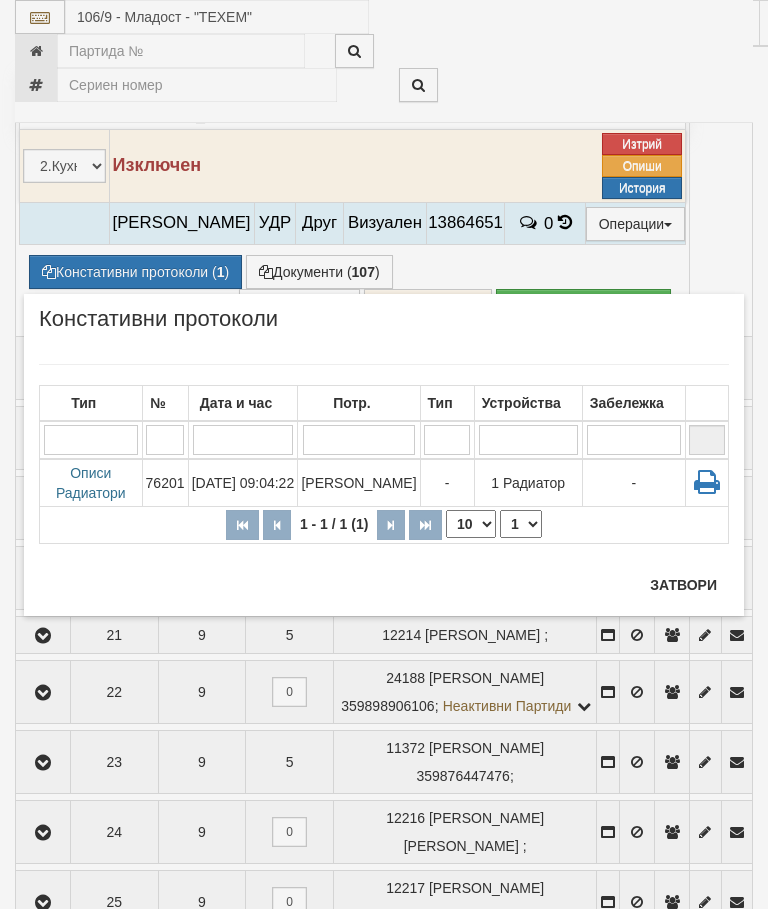 click on "Затвори" at bounding box center [683, 585] 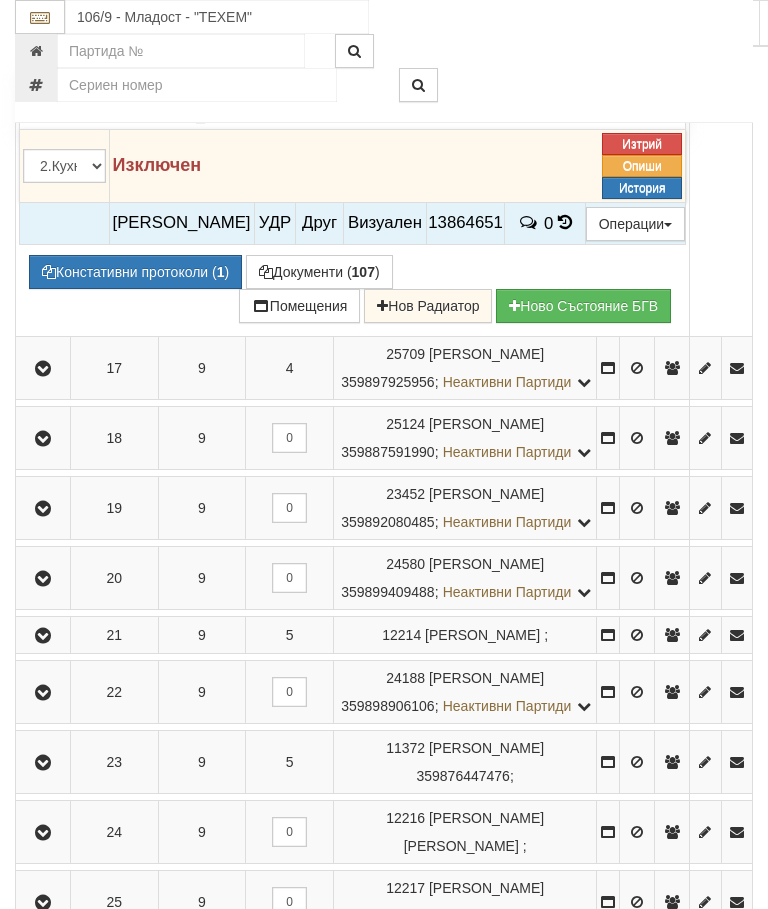 click at bounding box center (43, -17) 